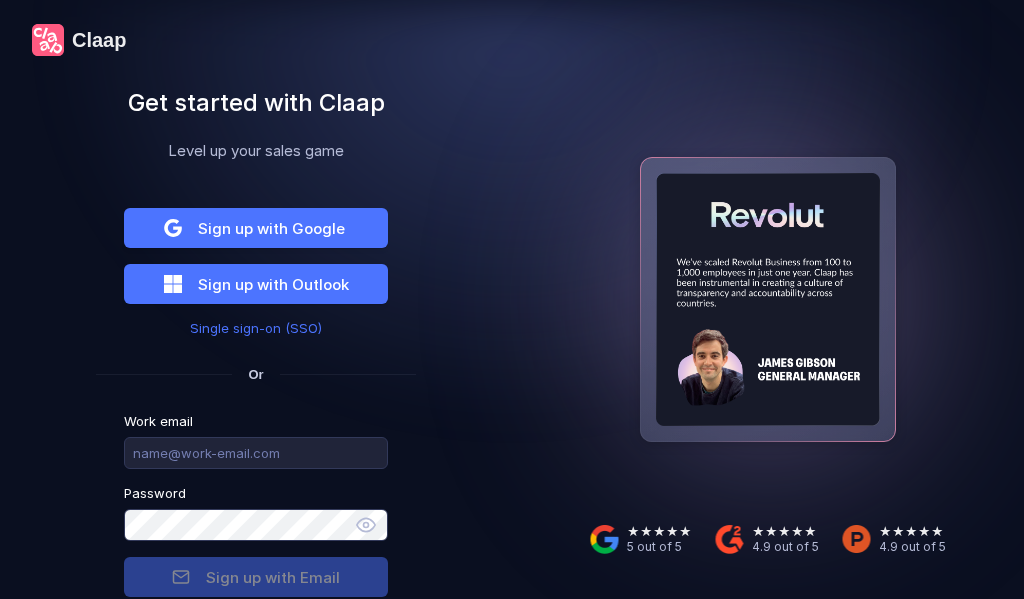scroll, scrollTop: 0, scrollLeft: 0, axis: both 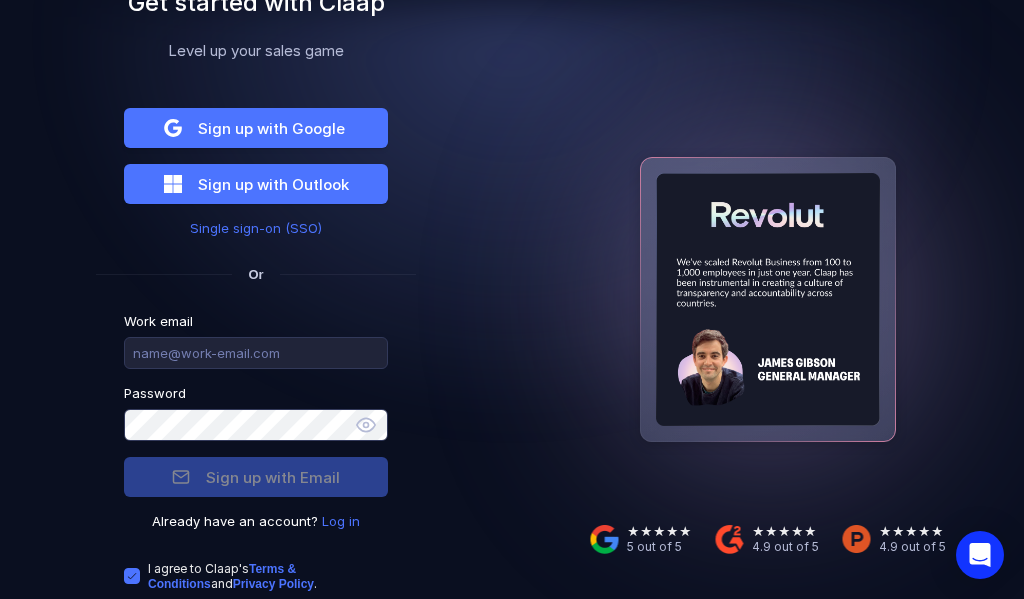 click on "Log in" at bounding box center (341, 521) 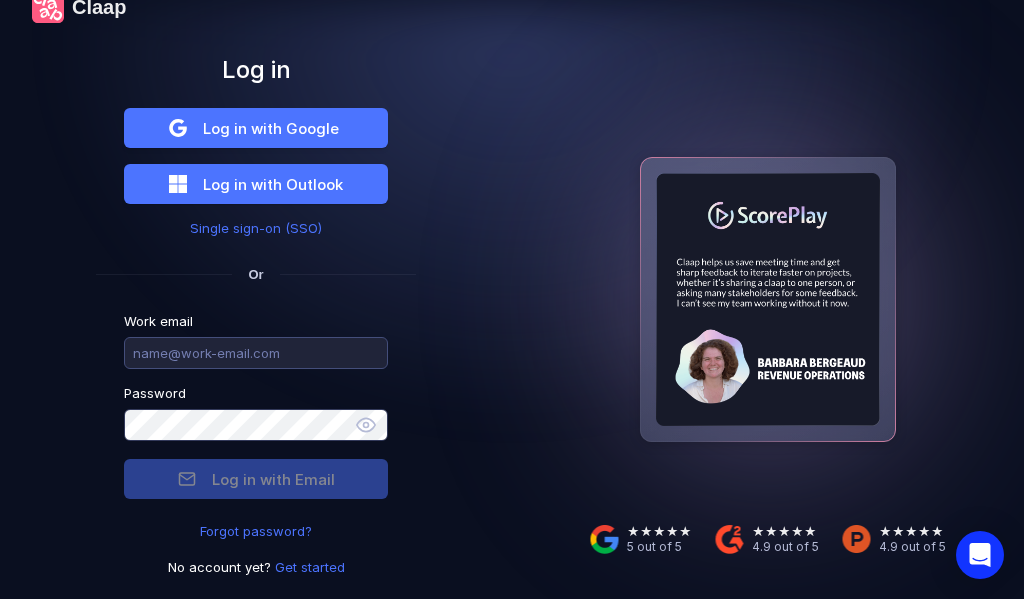 click at bounding box center (256, 353) 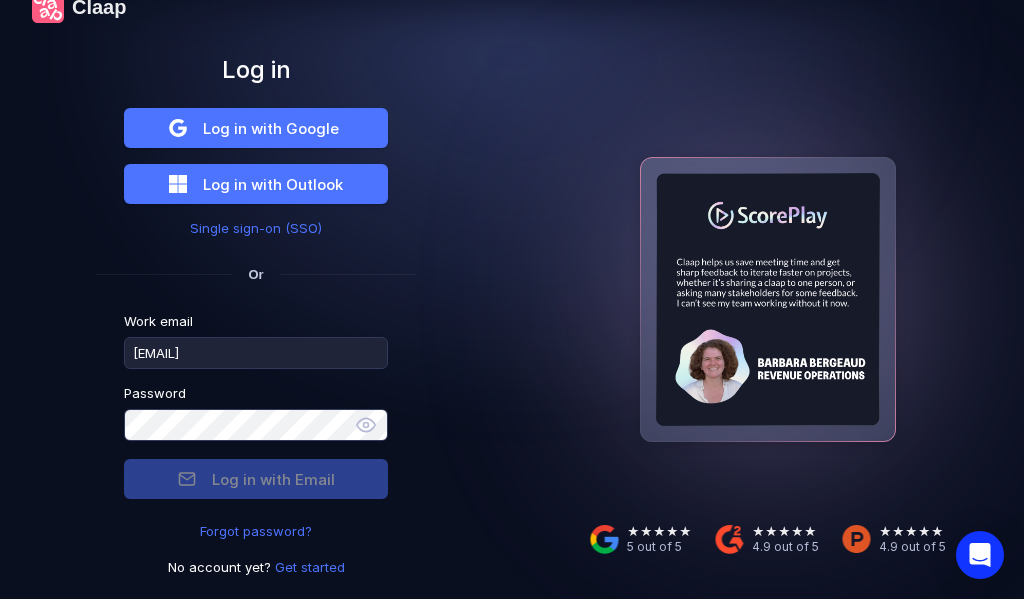 type on "[EMAIL]" 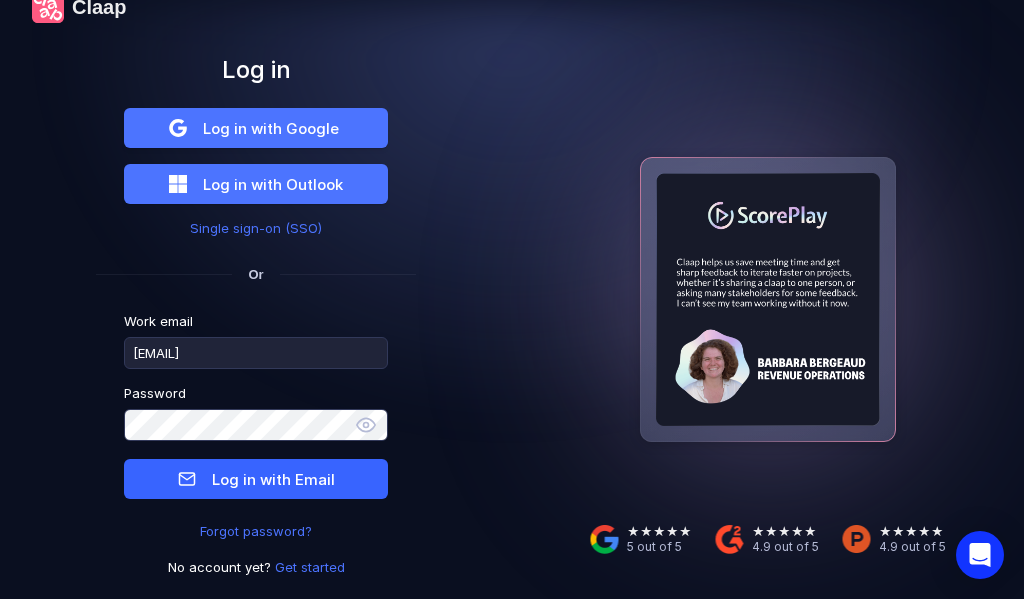 click on "Log in with Email" at bounding box center [273, 479] 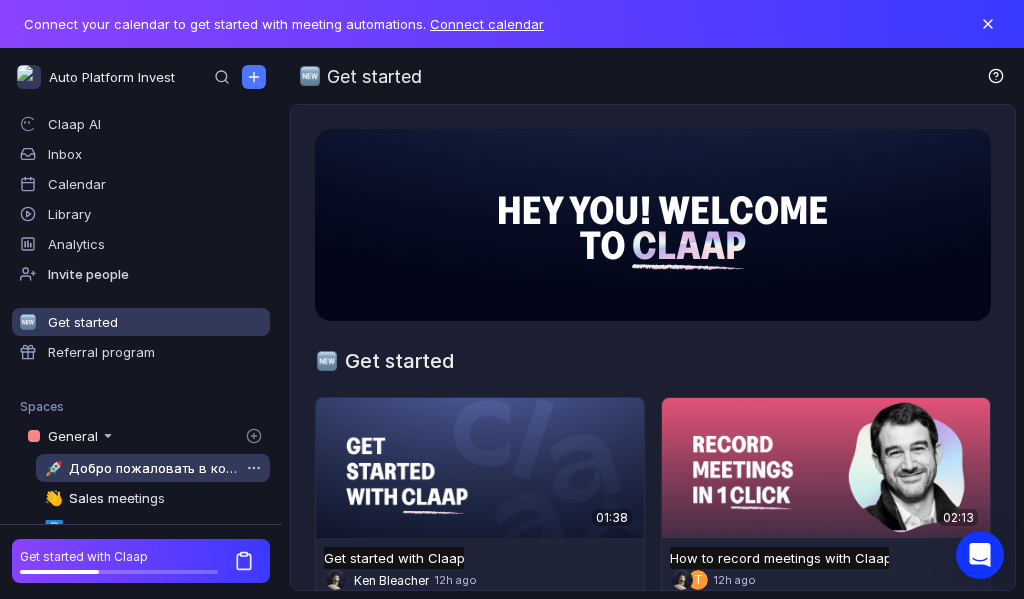 click on "Добро пожаловать в команду" at bounding box center (154, 468) 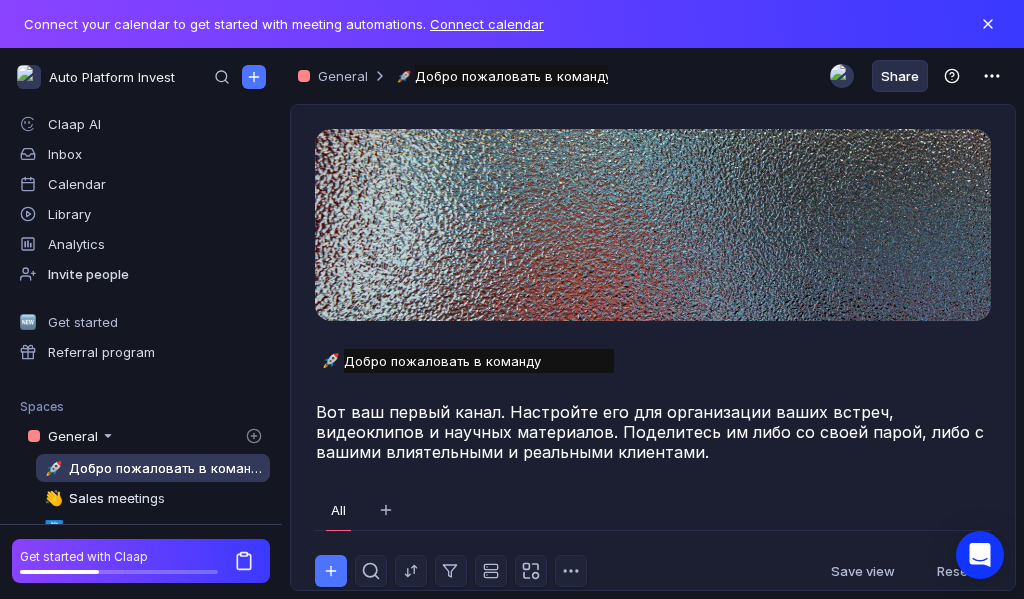 click on "Share" at bounding box center (900, 76) 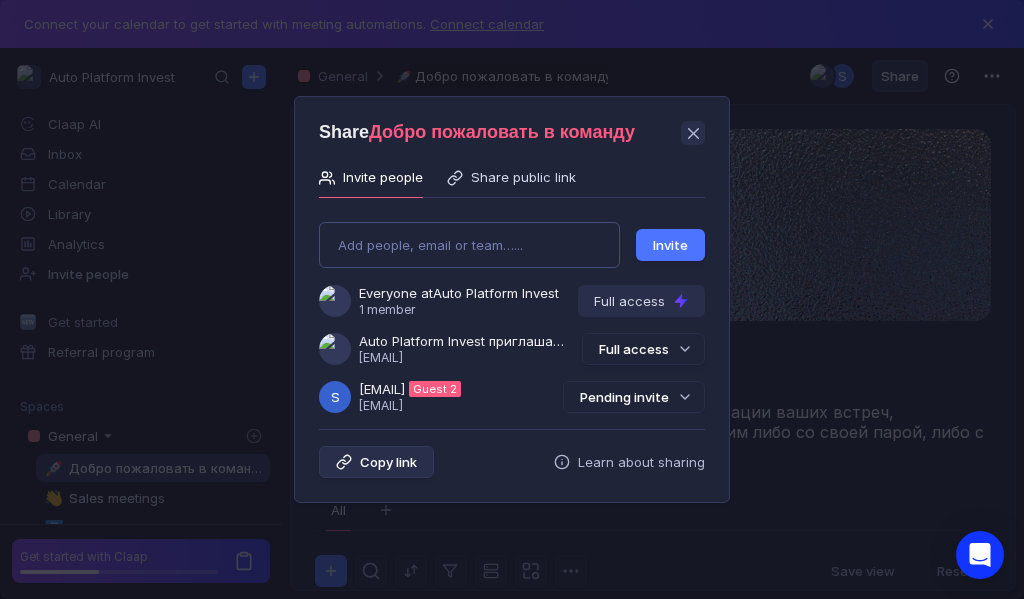 click on "Add people, email or team…..." at bounding box center (469, 245) 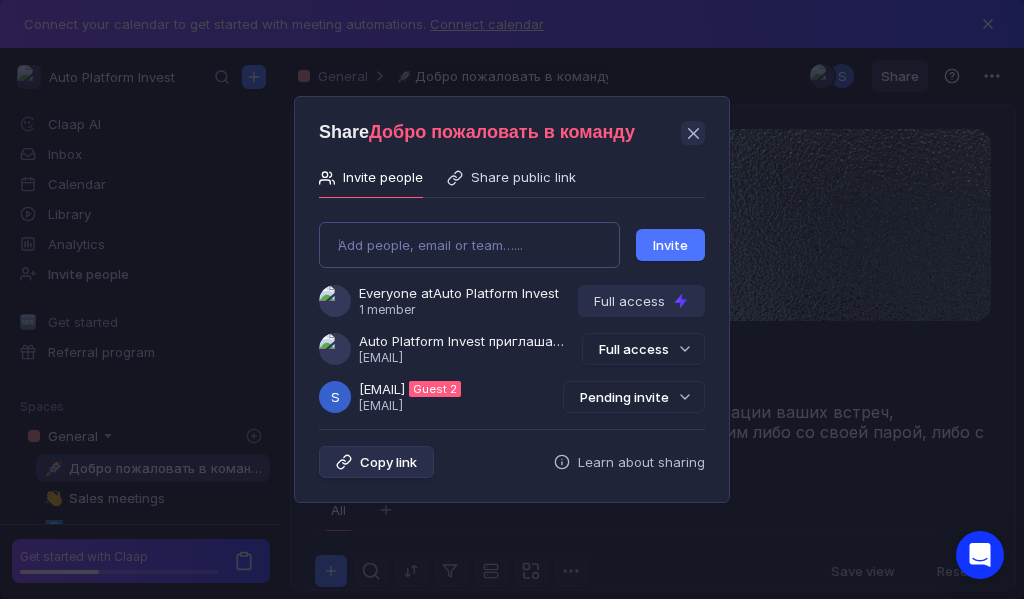 type on "[EMAIL]" 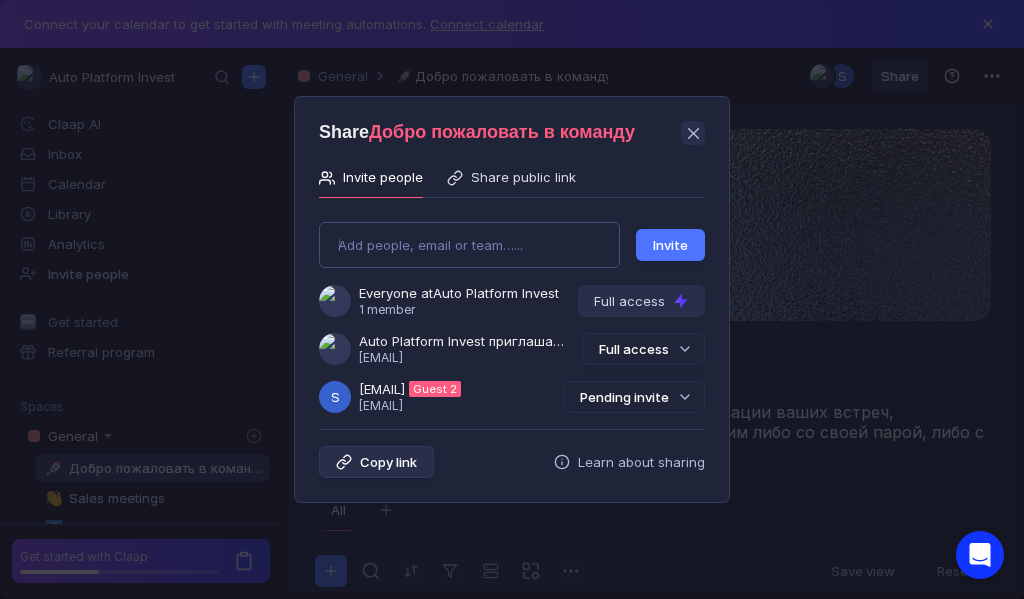 type 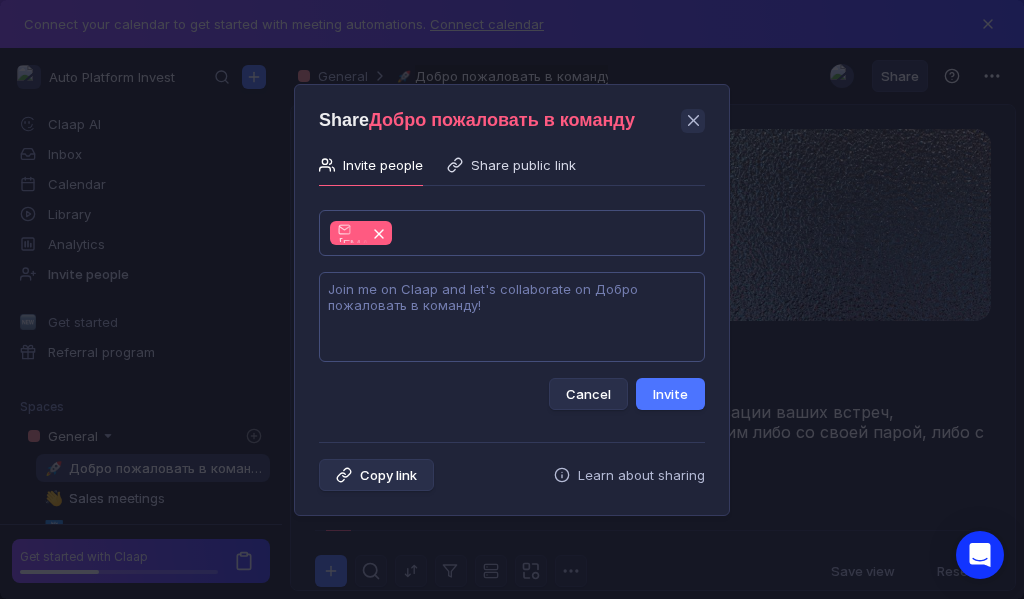 click at bounding box center (512, 317) 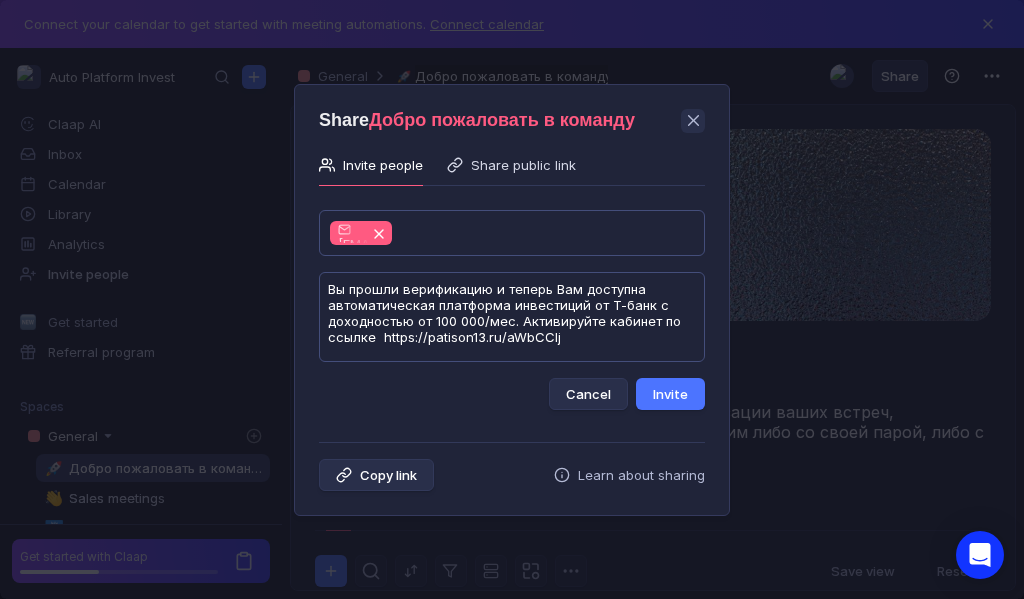 scroll, scrollTop: 1, scrollLeft: 0, axis: vertical 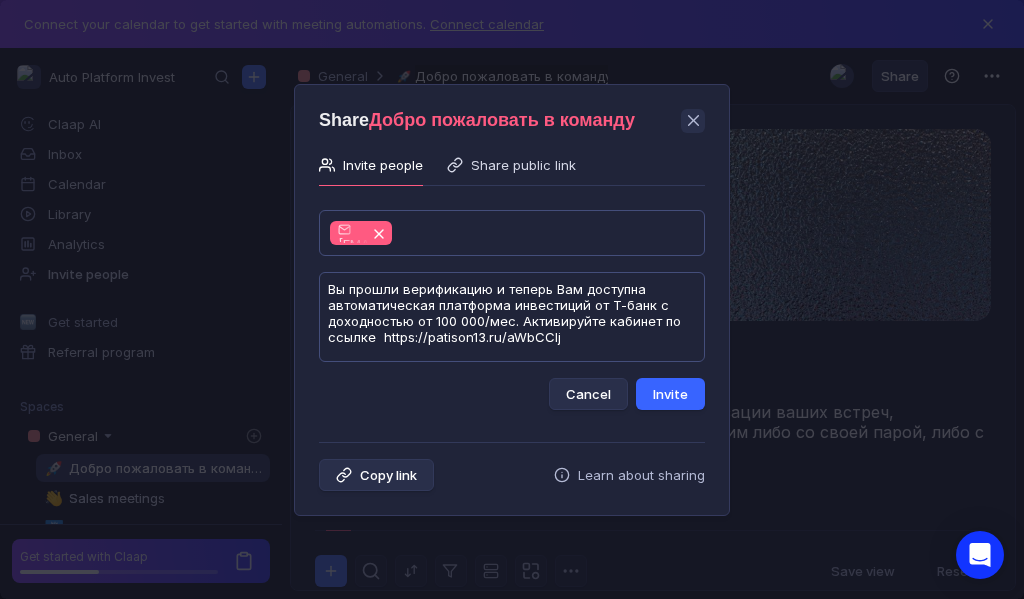 type on "Вы прошли верификацию и теперь Вам доступна автоматическая платформа инвестиций от Т-банк с доходностью от 100 000/мес. Активируйте кабинет по ссылке  https://patison13.ru/aWbCCIj" 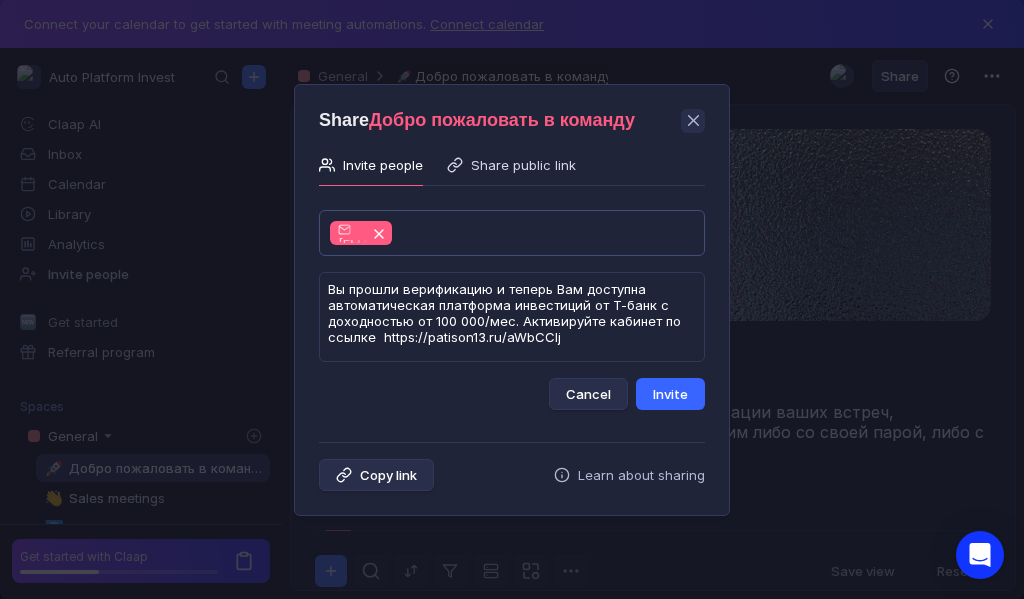 click on "Invite" at bounding box center [670, 394] 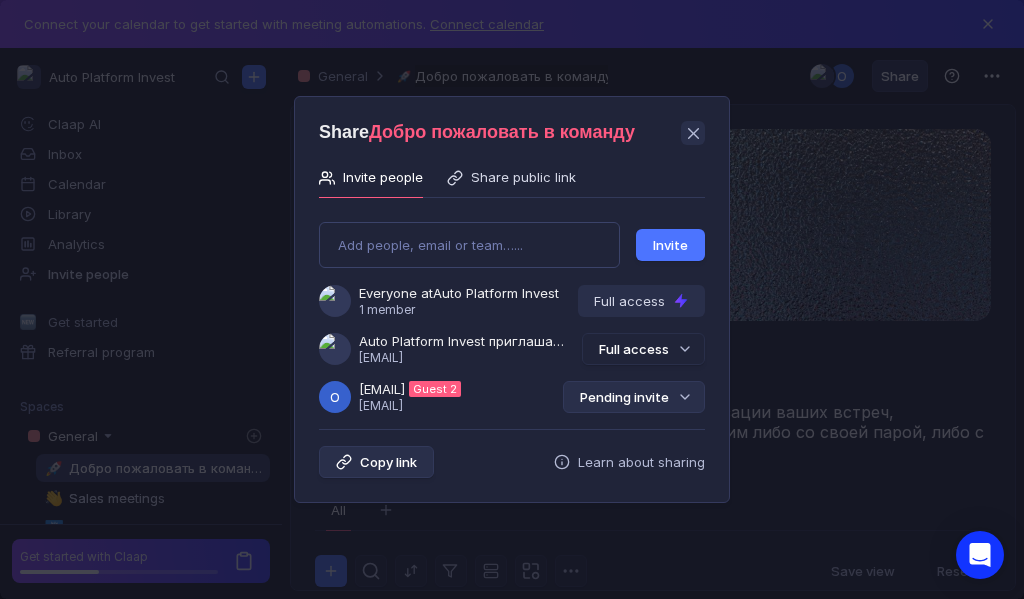 click on "Pending invite" at bounding box center [634, 397] 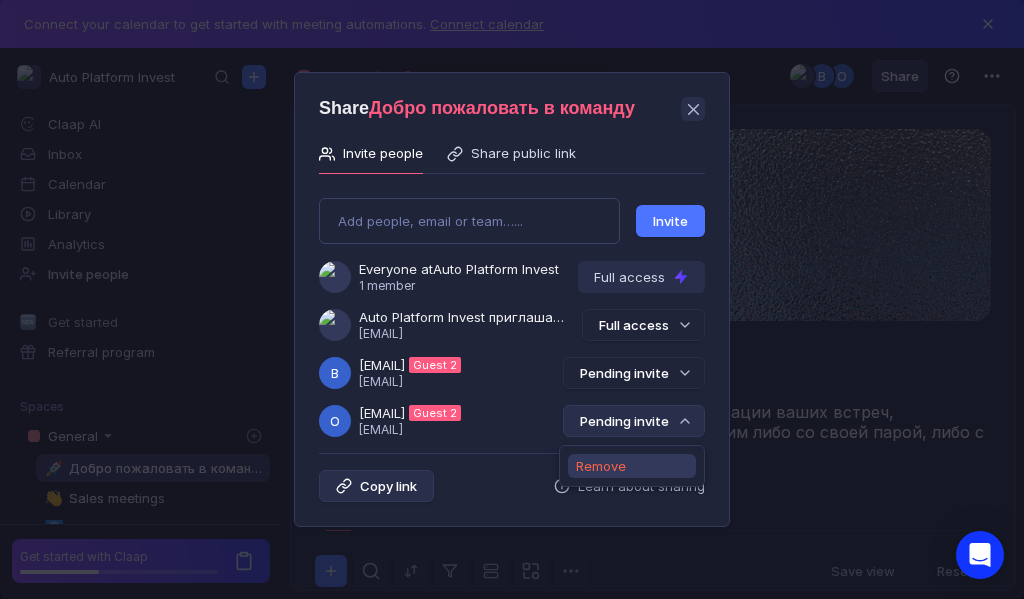 click on "Remove" at bounding box center [601, 466] 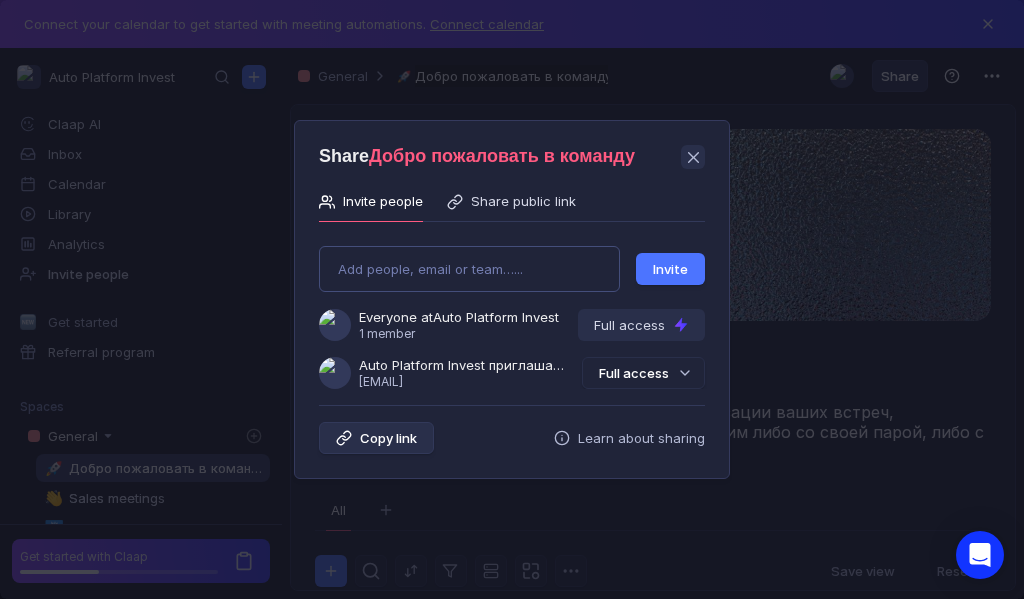 click on "Add people, email or team…... Invite Everyone at  Auto Platform Invest 1 member Full access Auto Platform Invest   приглашает Вас в команду [EMAIL] Full access" at bounding box center (512, 309) 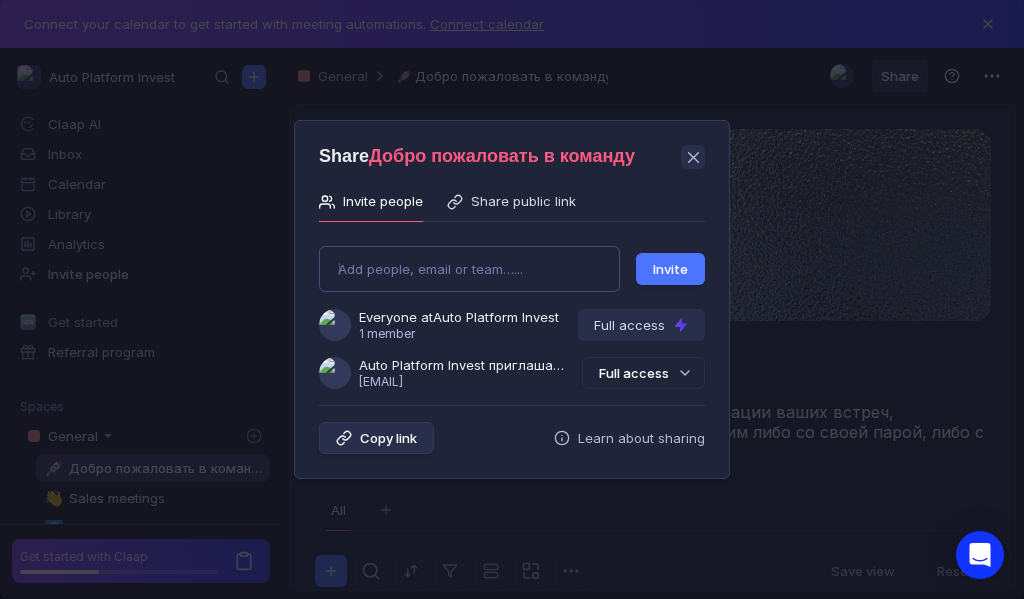 type on "[EMAIL]" 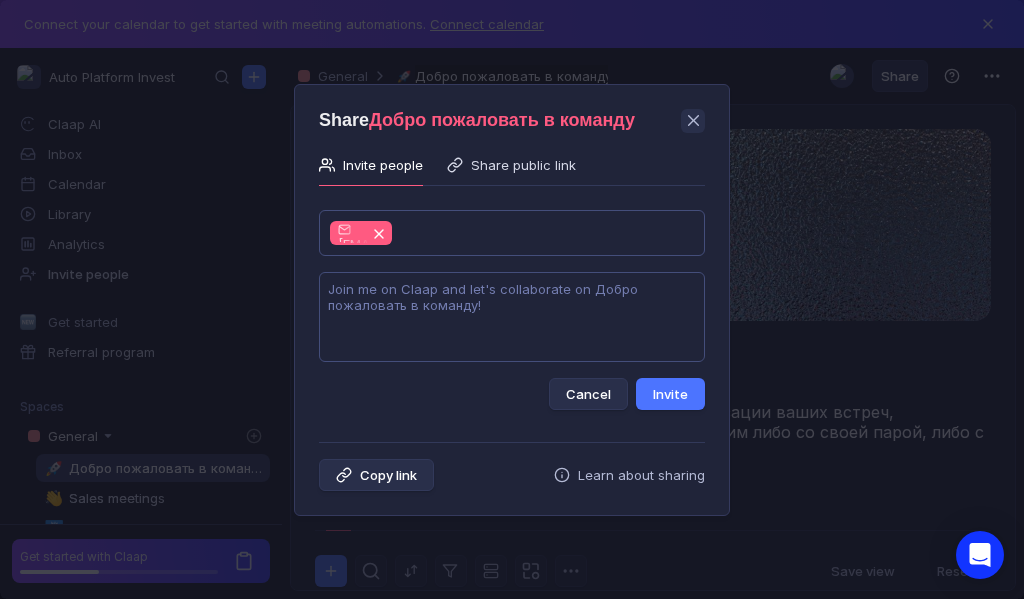 click at bounding box center (512, 317) 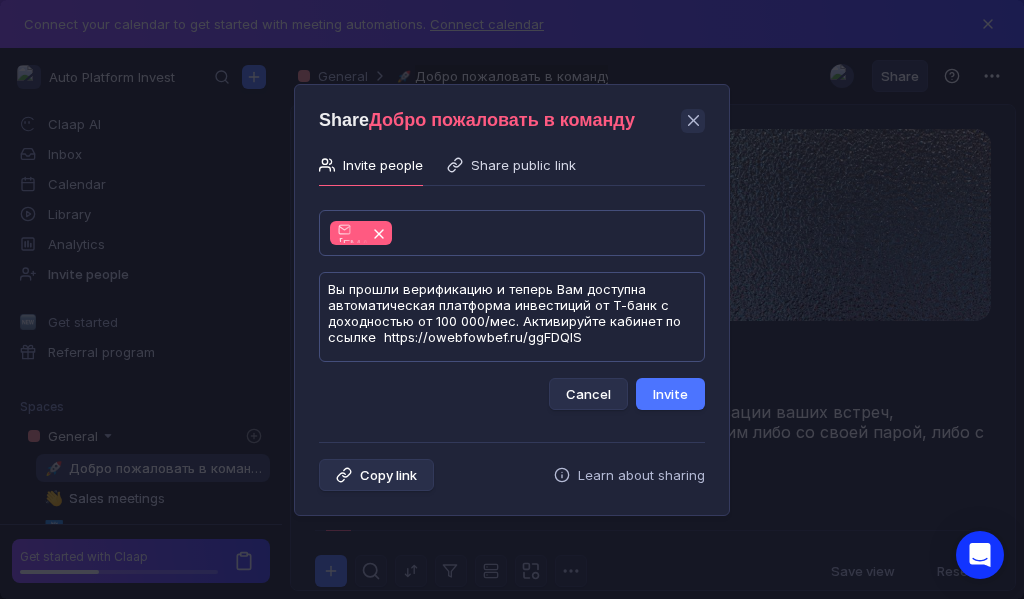 scroll, scrollTop: 1, scrollLeft: 0, axis: vertical 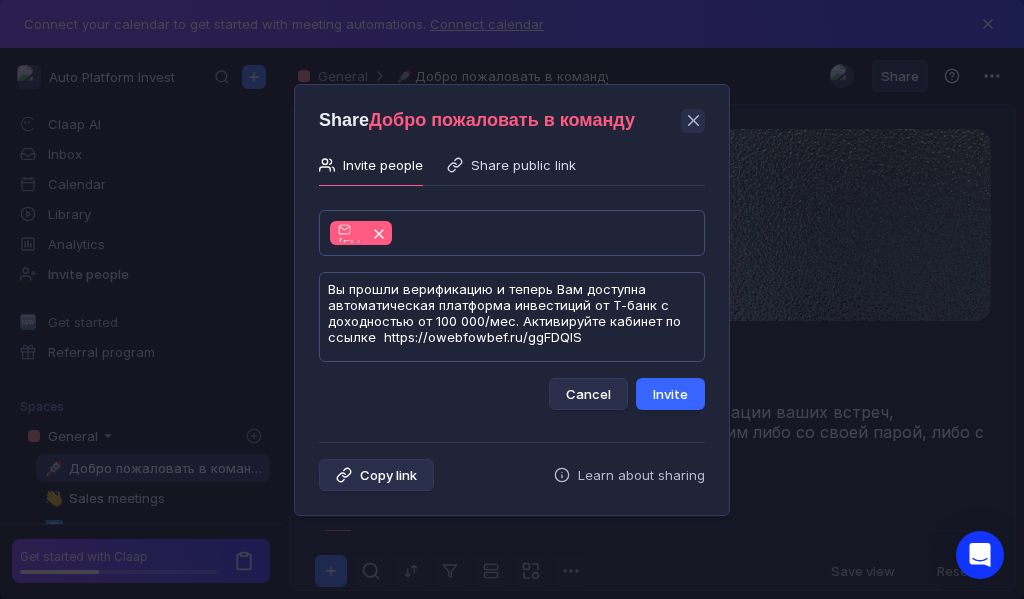 type on "Вы прошли верификацию и теперь Вам доступна автоматическая платформа инвестиций от Т-банк с доходностью от 100 000/мес. Активируйте кабинет по ссылке  https://owebfowbef.ru/ggFDQIS" 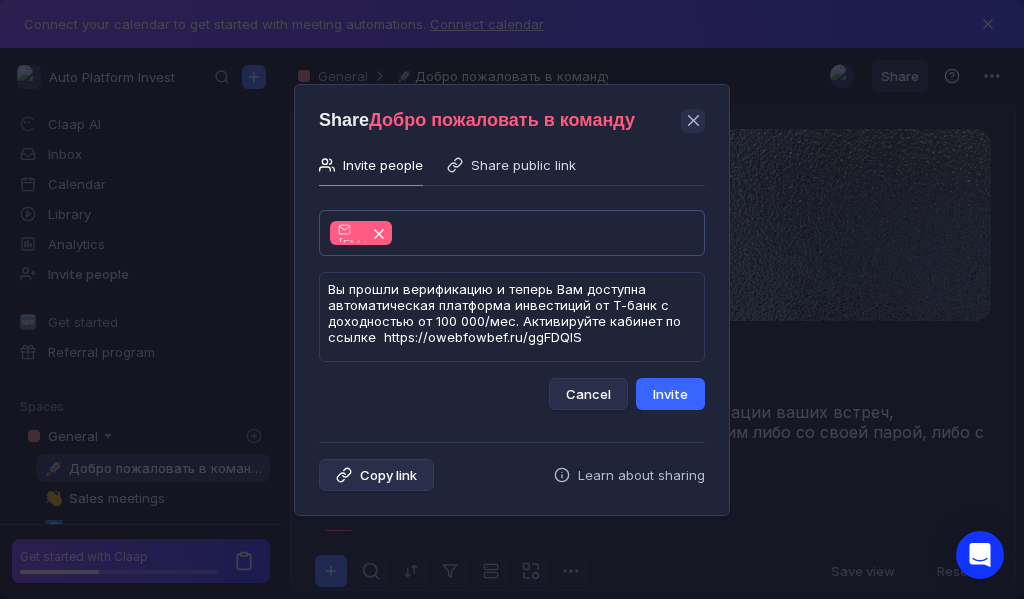 click on "Invite" at bounding box center (670, 394) 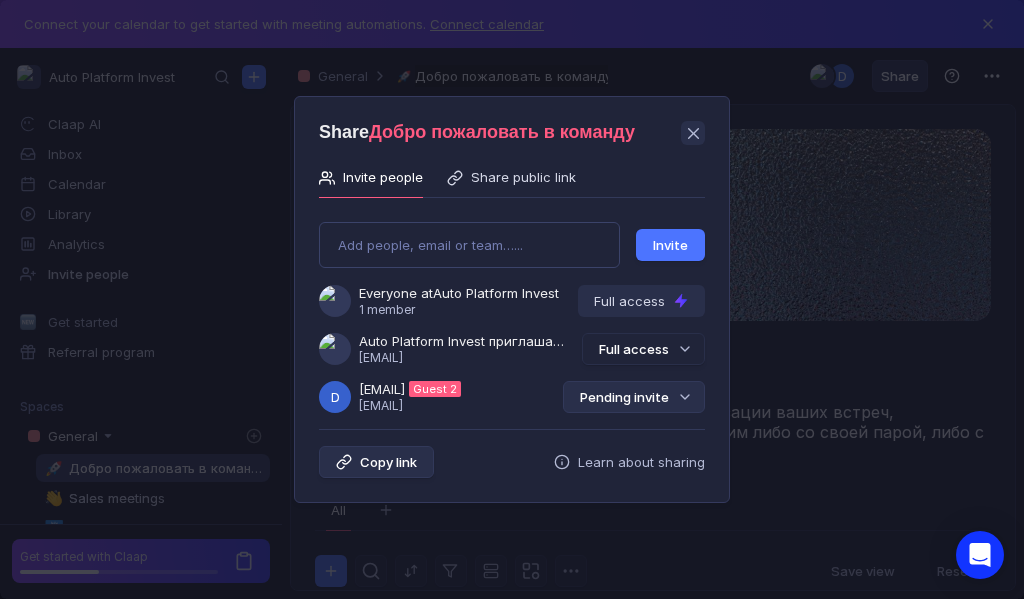 click on "Pending invite" at bounding box center [634, 397] 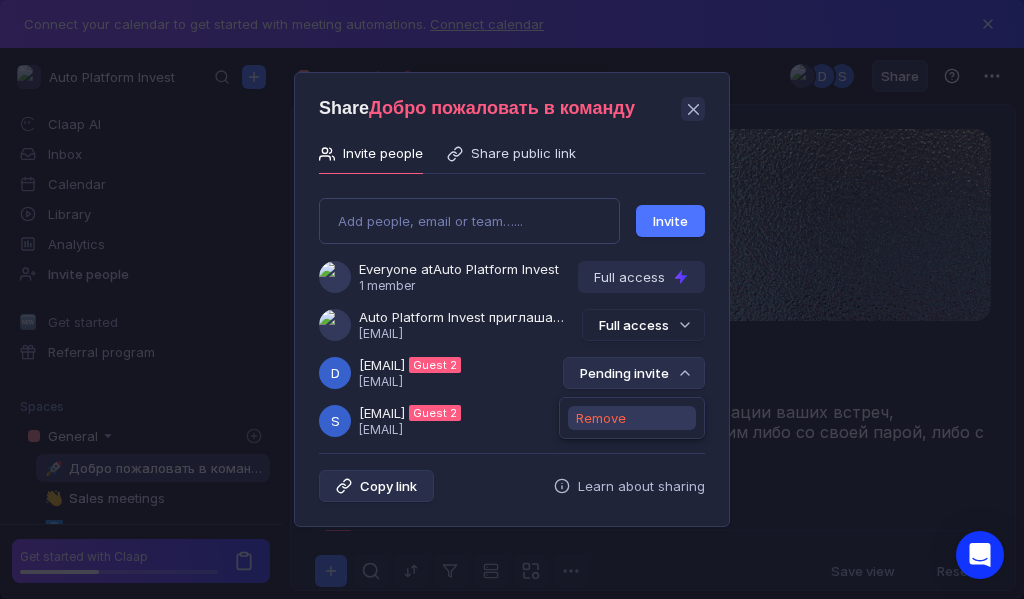 click on "Remove" at bounding box center (601, 418) 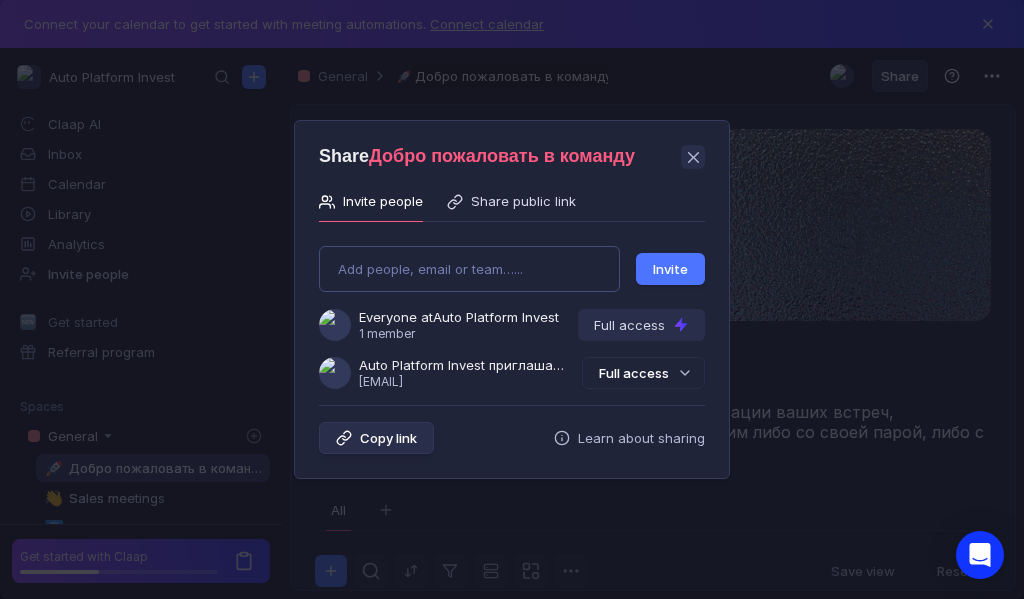 click on "Add people, email or team…... Invite Everyone at  Auto Platform Invest 1 member Full access Auto Platform Invest   приглашает Вас в команду [EMAIL] Full access" at bounding box center (512, 309) 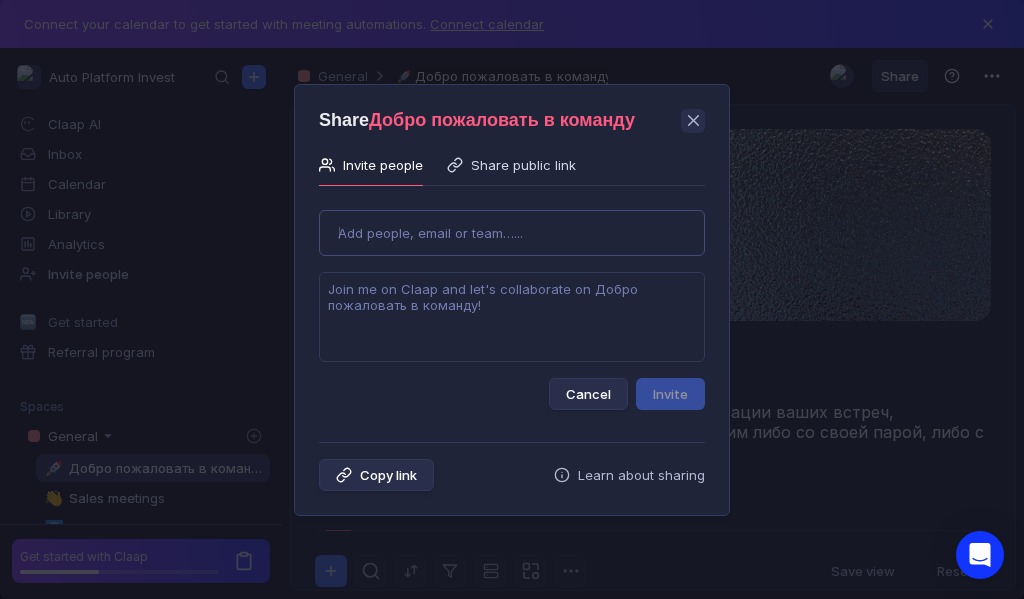 type on "[EMAIL]" 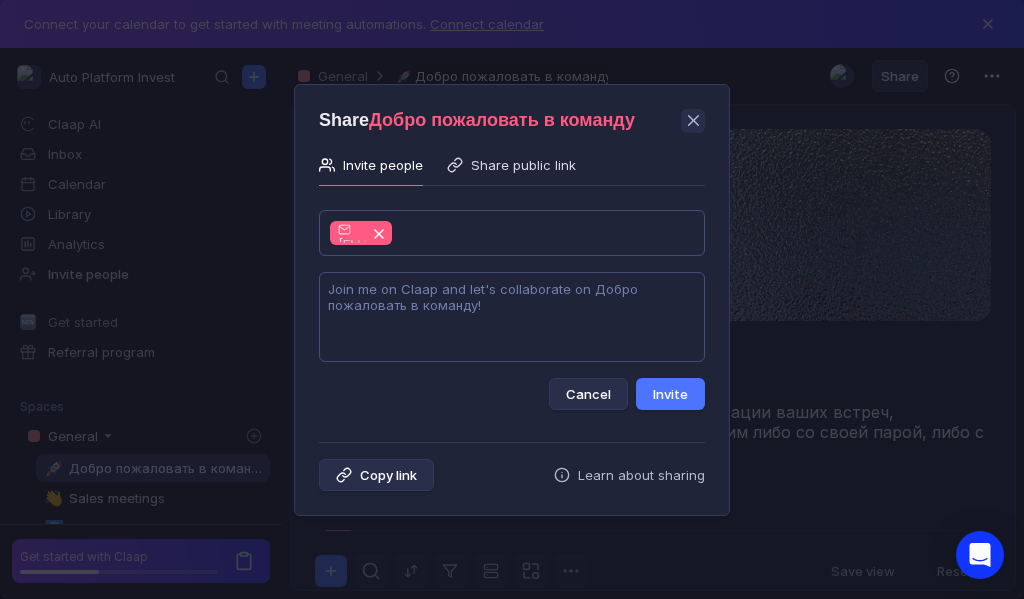 click at bounding box center [512, 317] 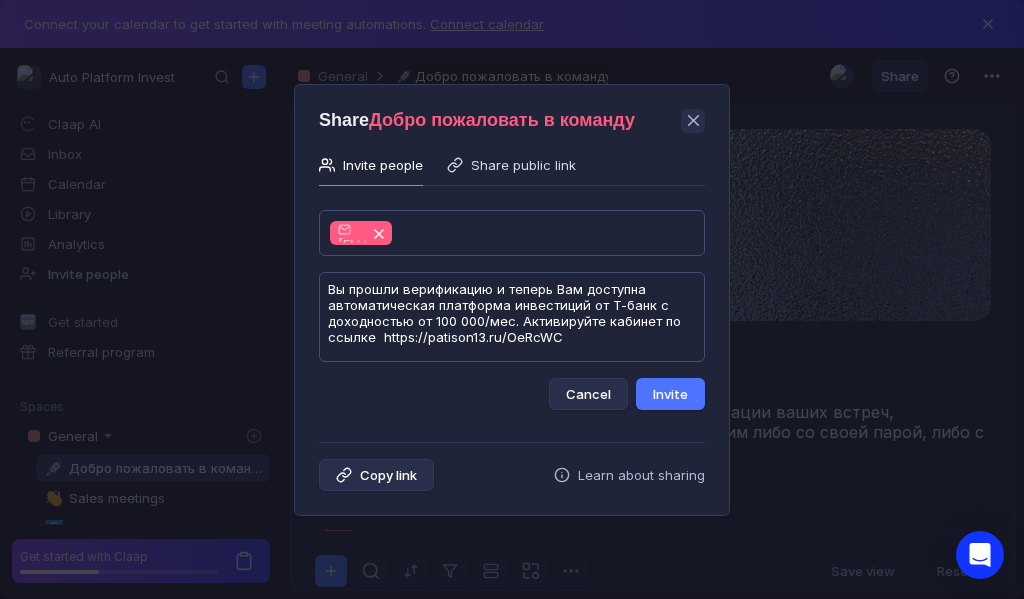 scroll, scrollTop: 1, scrollLeft: 0, axis: vertical 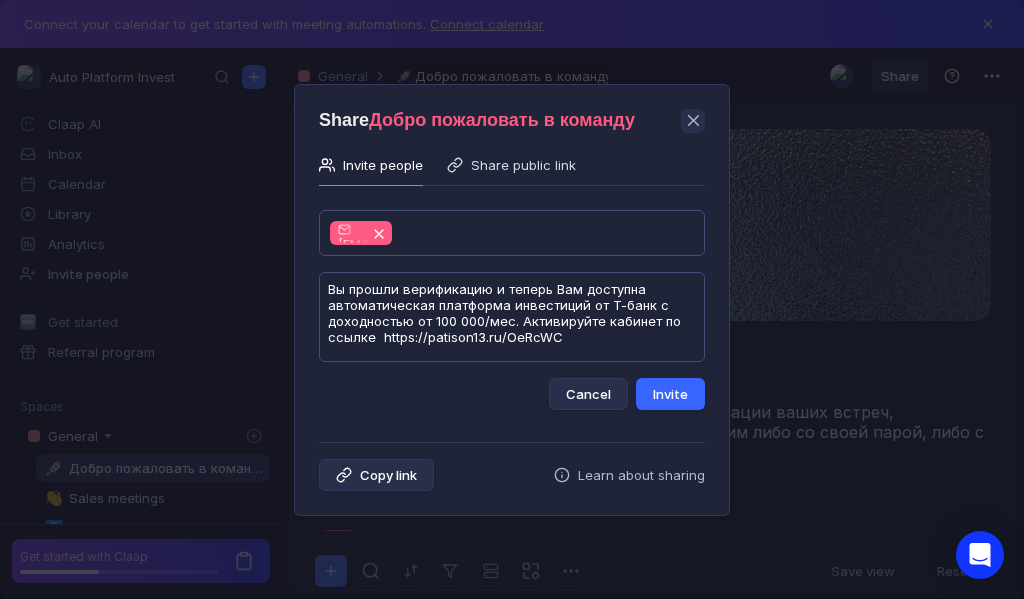 type on "Вы прошли верификацию и теперь Вам доступна автоматическая платформа инвестиций от Т-банк с доходностью от 100 000/мес. Активируйте кабинет по ссылке  https://patison13.ru/OeRcWC" 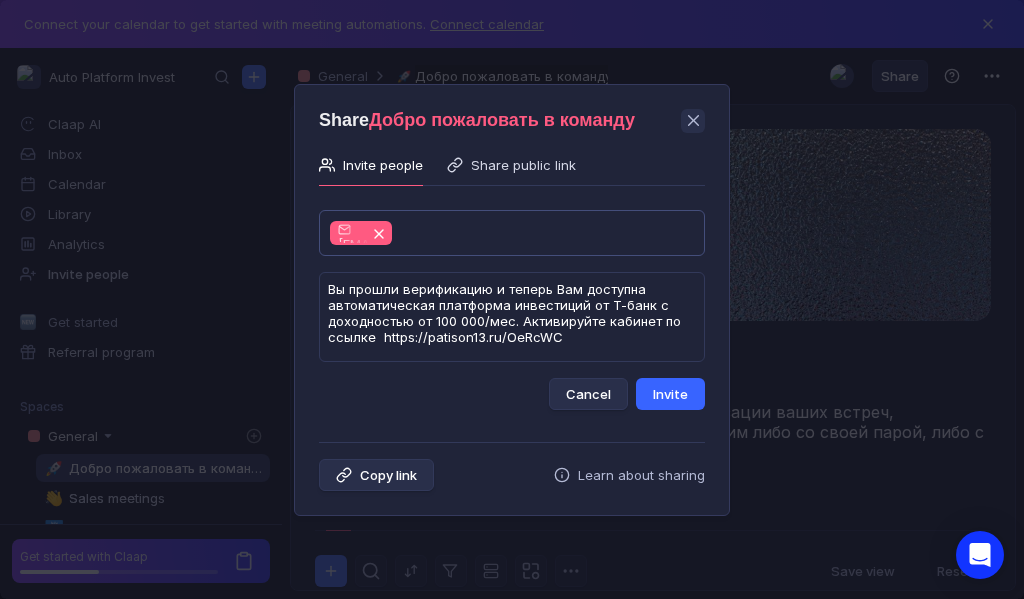 click on "Invite" at bounding box center (670, 394) 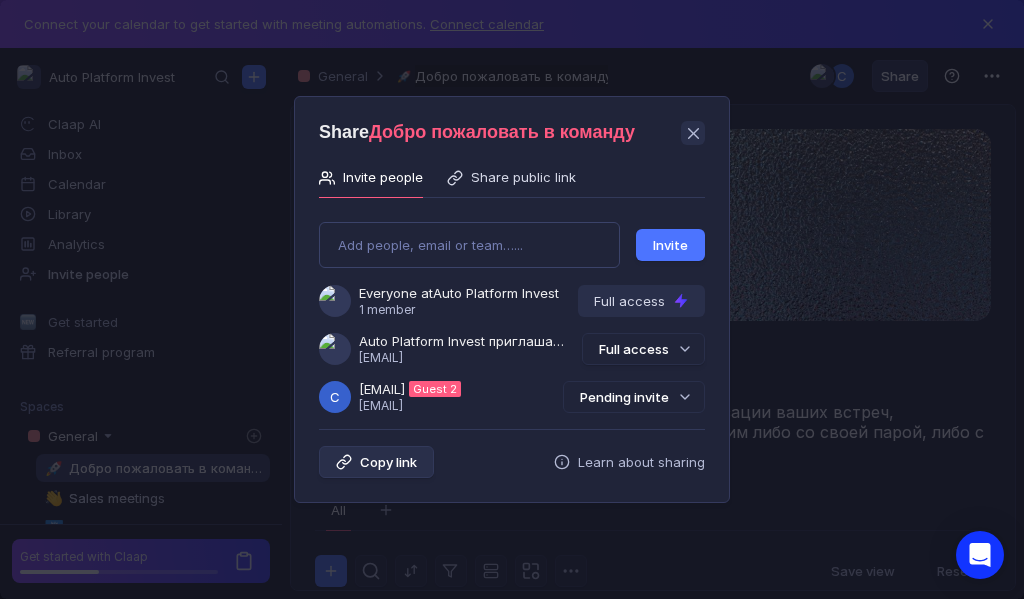 click on "Pending invite" at bounding box center [634, 397] 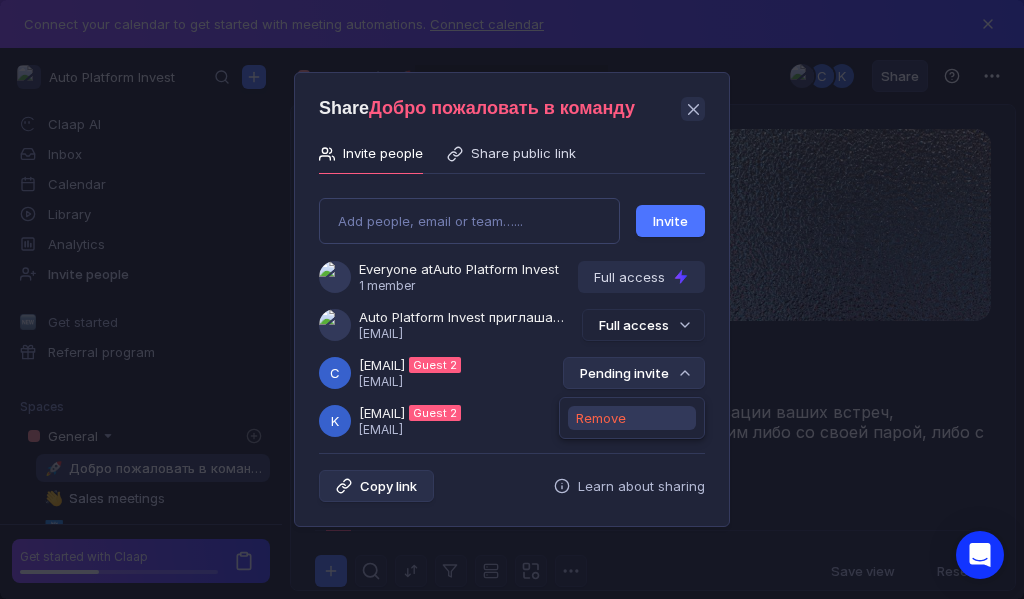 click on "Remove" at bounding box center (601, 418) 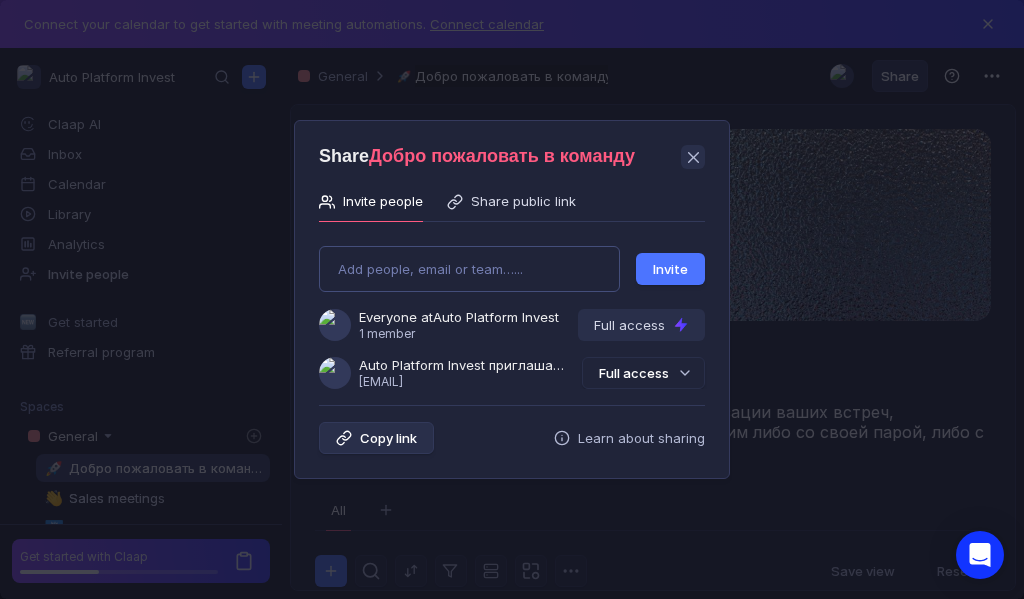 click on "Add people, email or team…... Invite Everyone at  Auto Platform Invest 1 member Full access Auto Platform Invest   приглашает Вас в команду [EMAIL] Full access" at bounding box center (512, 309) 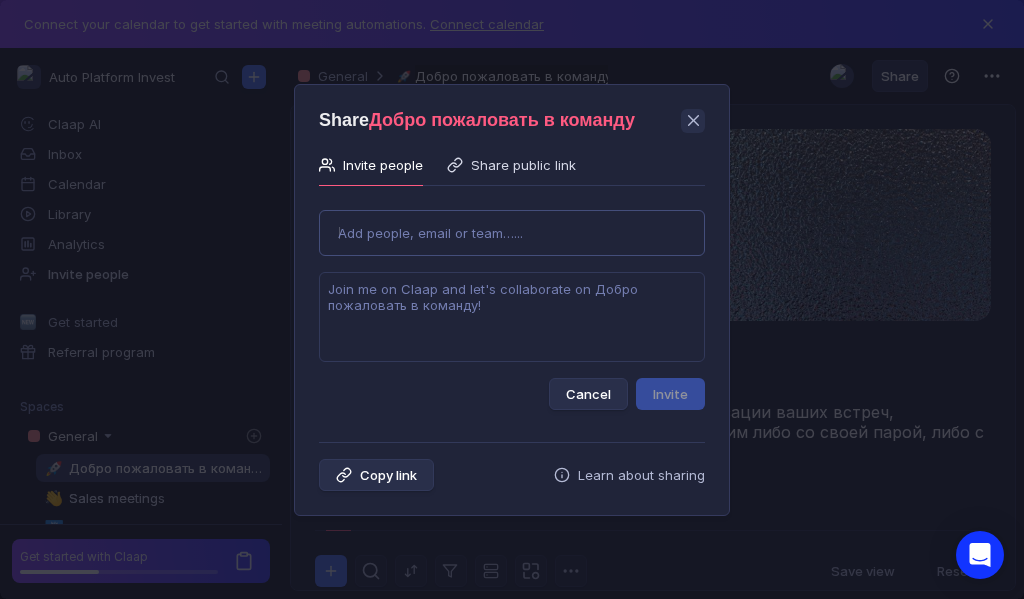 type on "[EMAIL]" 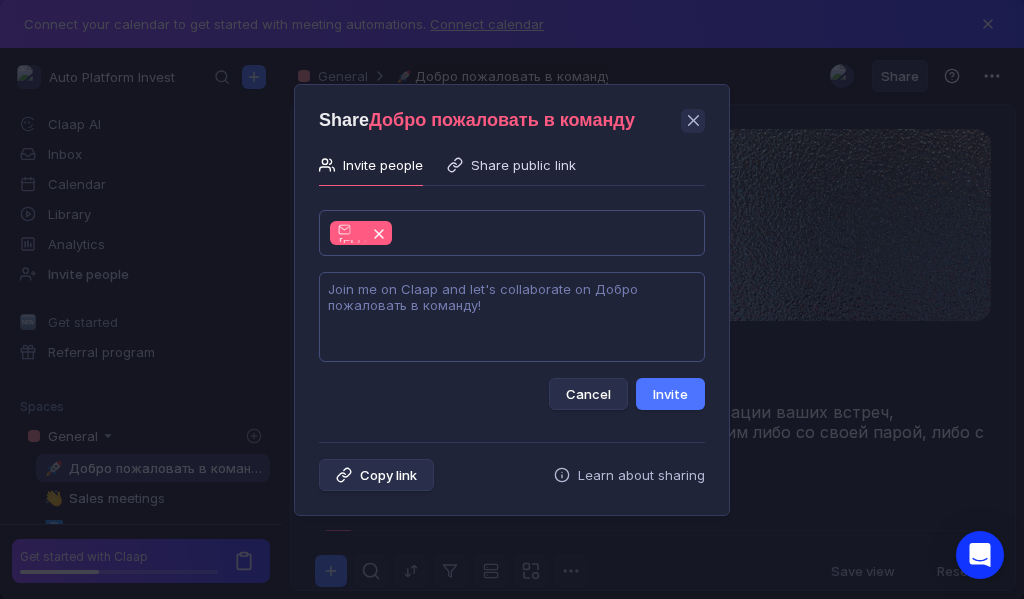 click at bounding box center (512, 317) 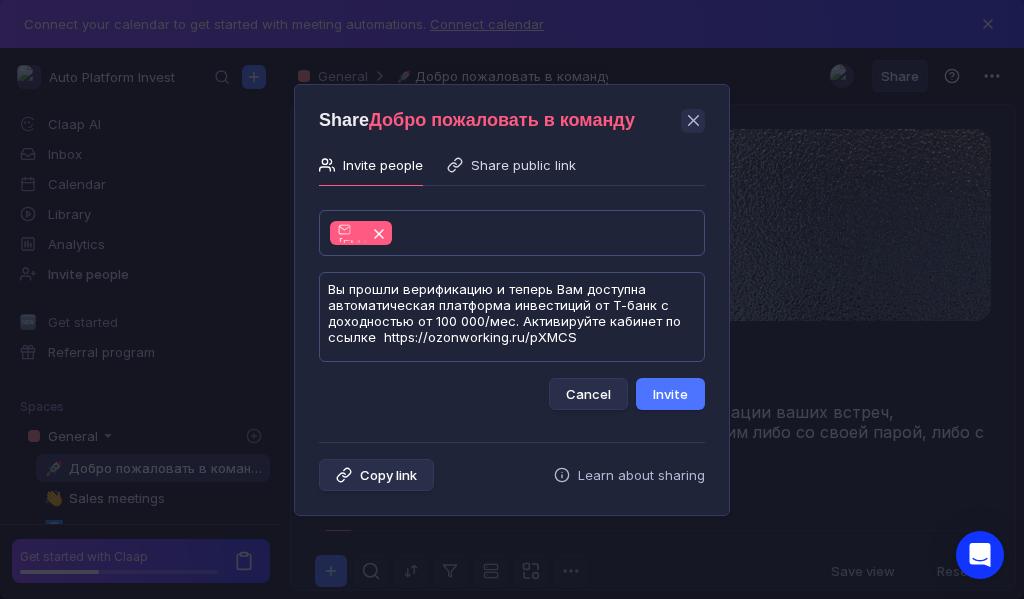 scroll, scrollTop: 1, scrollLeft: 0, axis: vertical 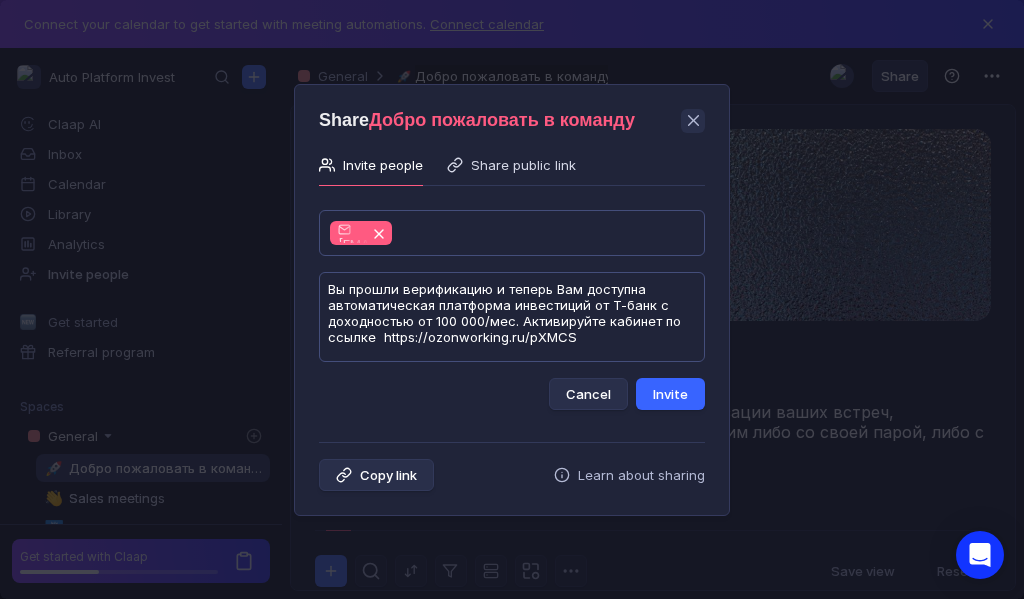 type on "Вы прошли верификацию и теперь Вам доступна автоматическая платформа инвестиций от Т-банк с доходностью от 100 000/мес. Активируйте кабинет по ссылке  https://ozonworking.ru/pXMCS" 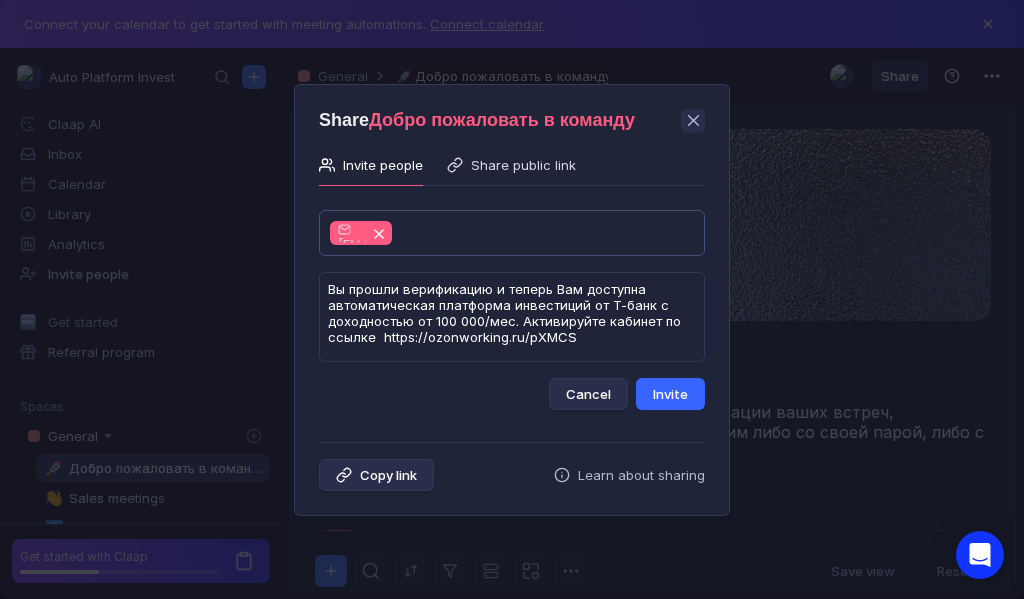 click on "Invite" at bounding box center (670, 394) 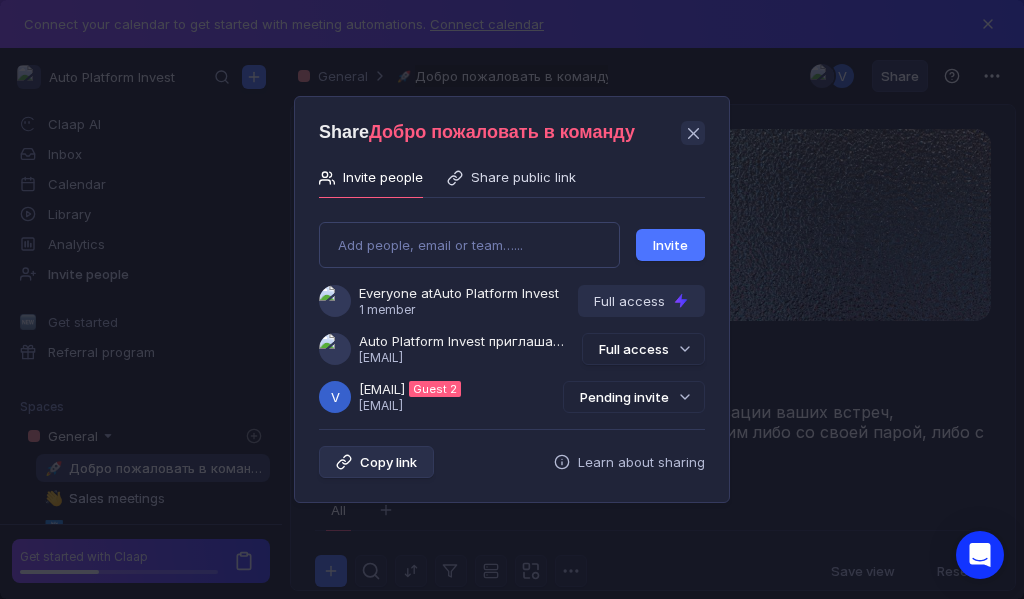 click on "Pending invite" at bounding box center (634, 397) 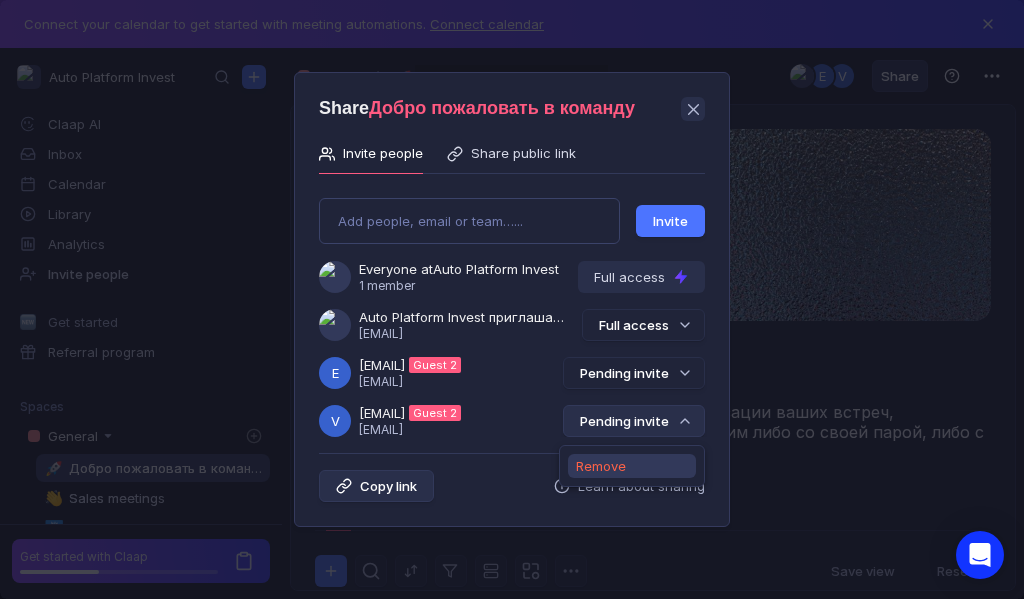 click on "Remove" at bounding box center (601, 466) 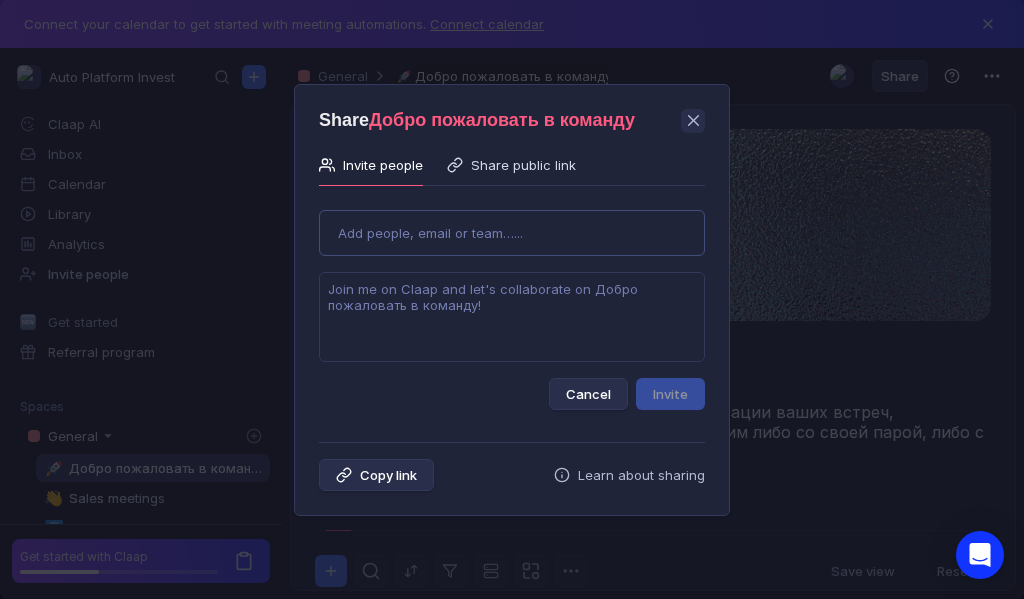 click on "Use Up and Down to choose options, press Enter to select the currently focused option, press Escape to exit the menu, press Tab to select the option and exit the menu. Add people, email or team…... Cancel Invite" at bounding box center (512, 302) 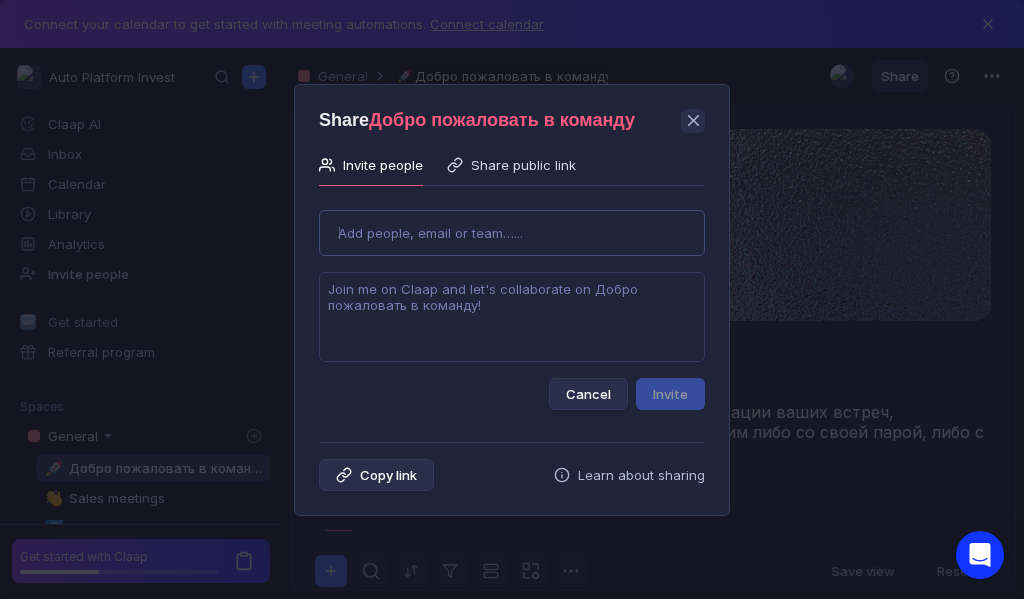 type on "[EMAIL]" 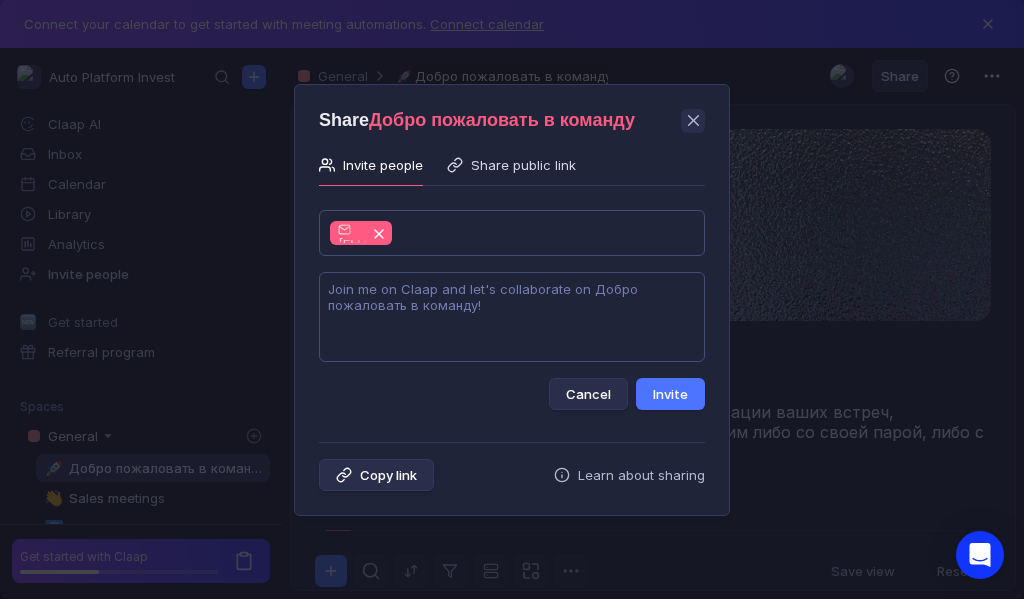 click at bounding box center [512, 317] 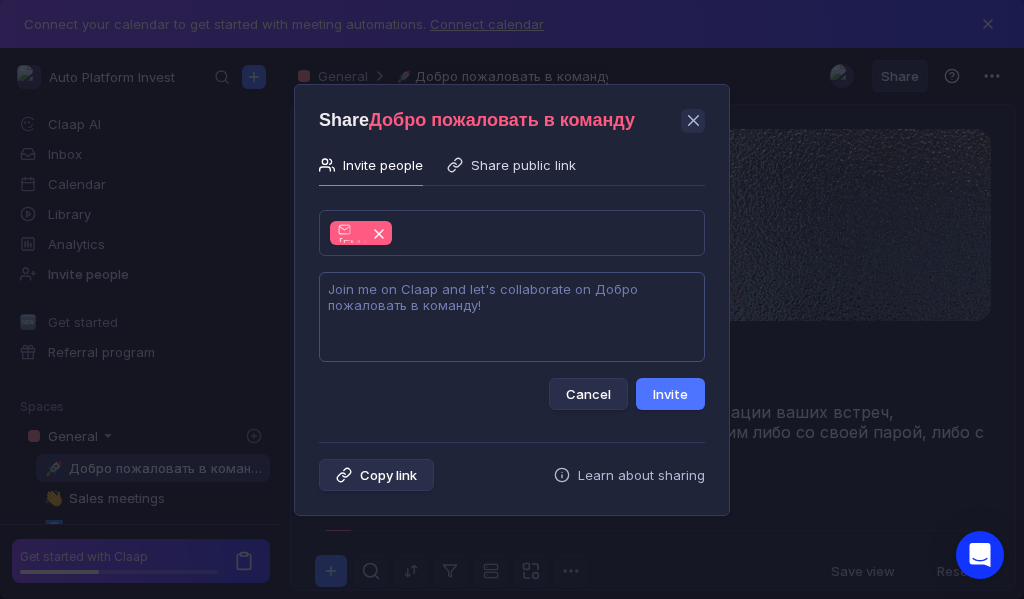 click at bounding box center [512, 317] 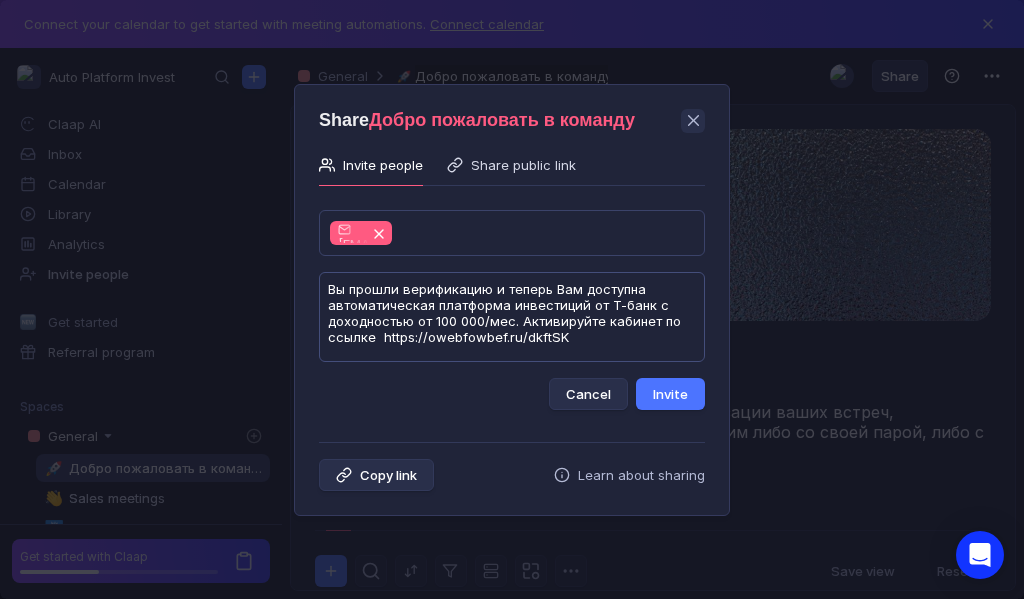 scroll, scrollTop: 1, scrollLeft: 0, axis: vertical 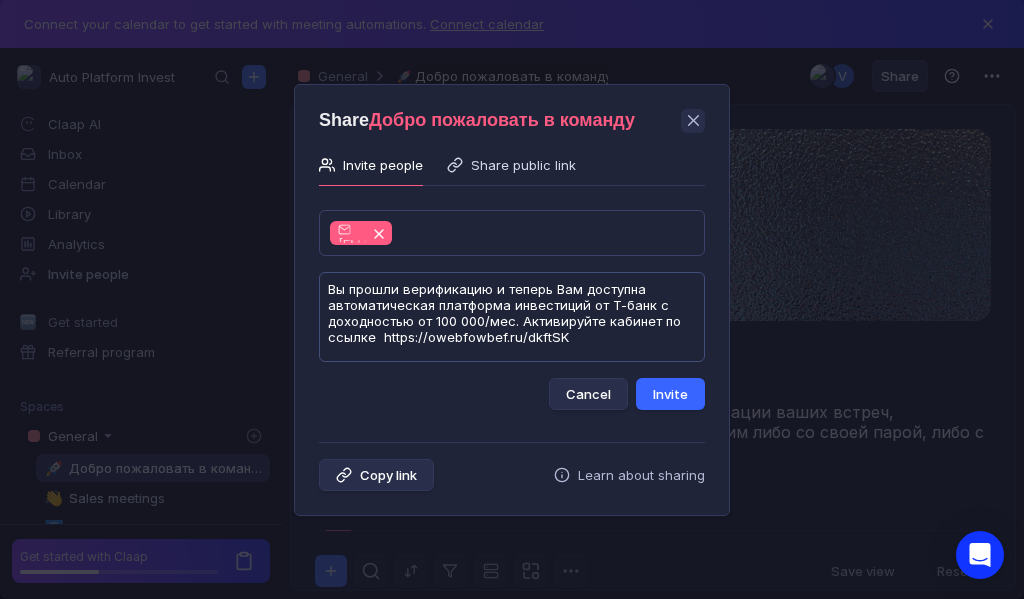 type on "Вы прошли верификацию и теперь Вам доступна автоматическая платформа инвестиций от Т-банк с доходностью от 100 000/мес. Активируйте кабинет по ссылке  https://owebfowbef.ru/dkftSK" 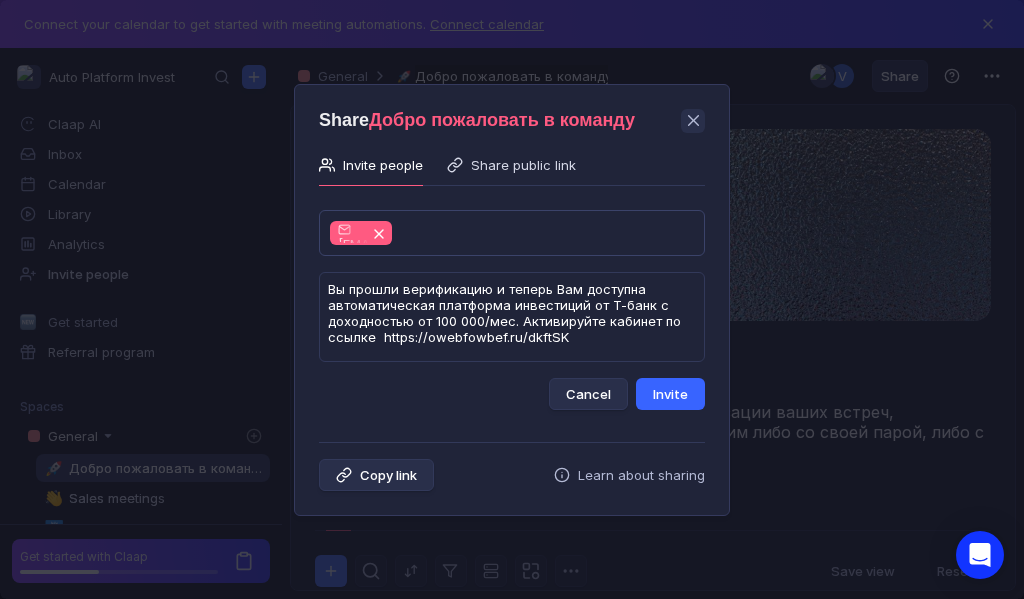 click on "Invite" at bounding box center [670, 394] 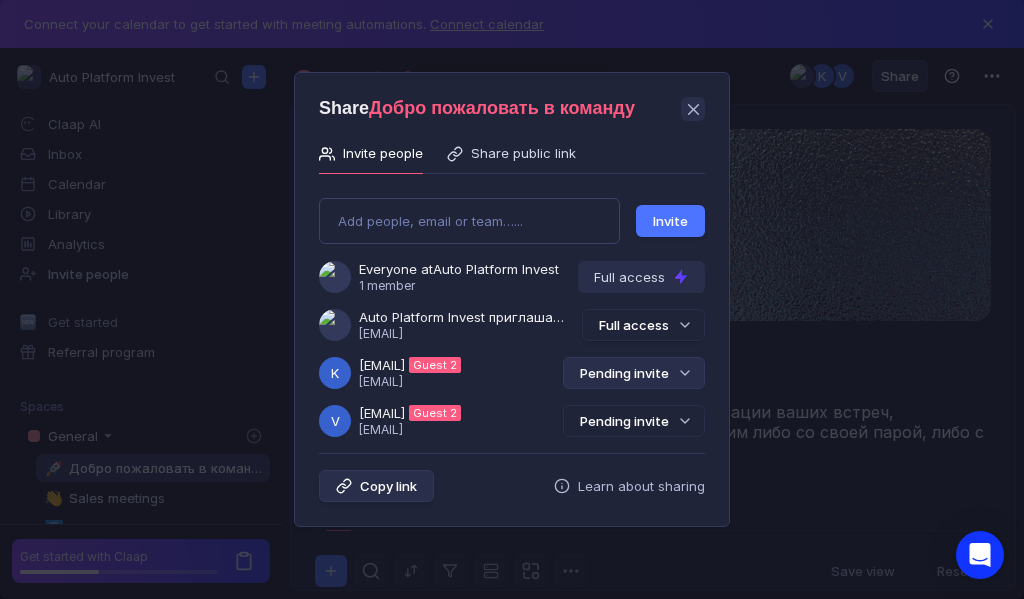 click on "Pending invite" at bounding box center [634, 373] 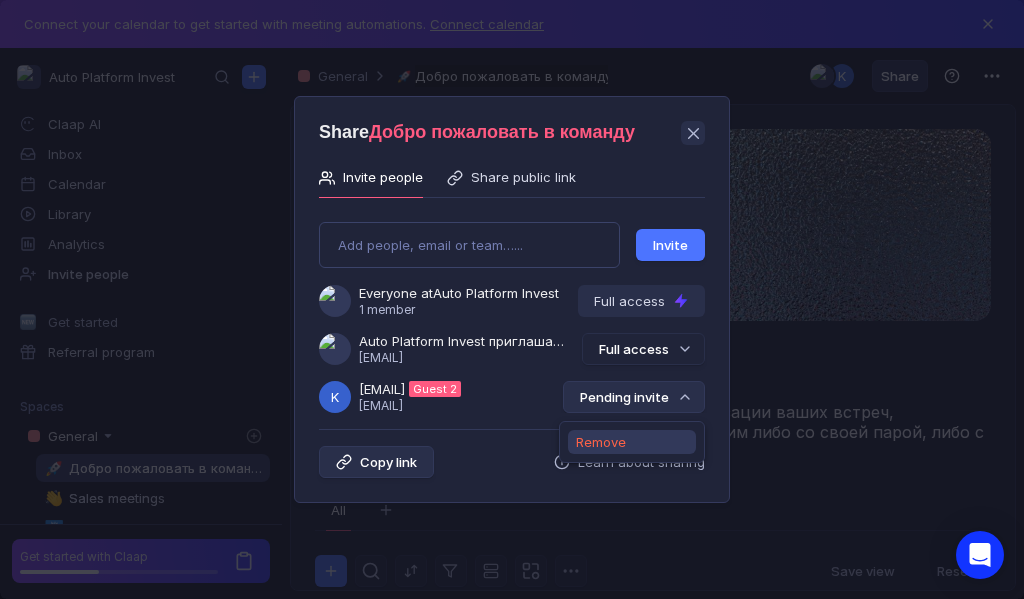 click on "Remove" at bounding box center (601, 442) 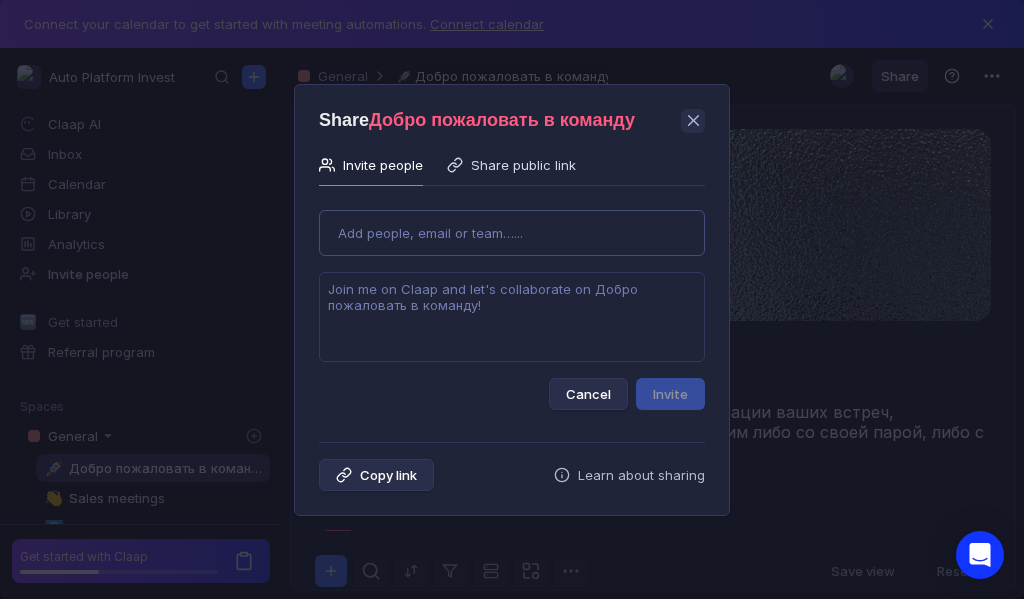 click on "Use Up and Down to choose options, press Enter to select the currently focused option, press Escape to exit the menu, press Tab to select the option and exit the menu. Add people, email or team…... Cancel Invite" at bounding box center [512, 302] 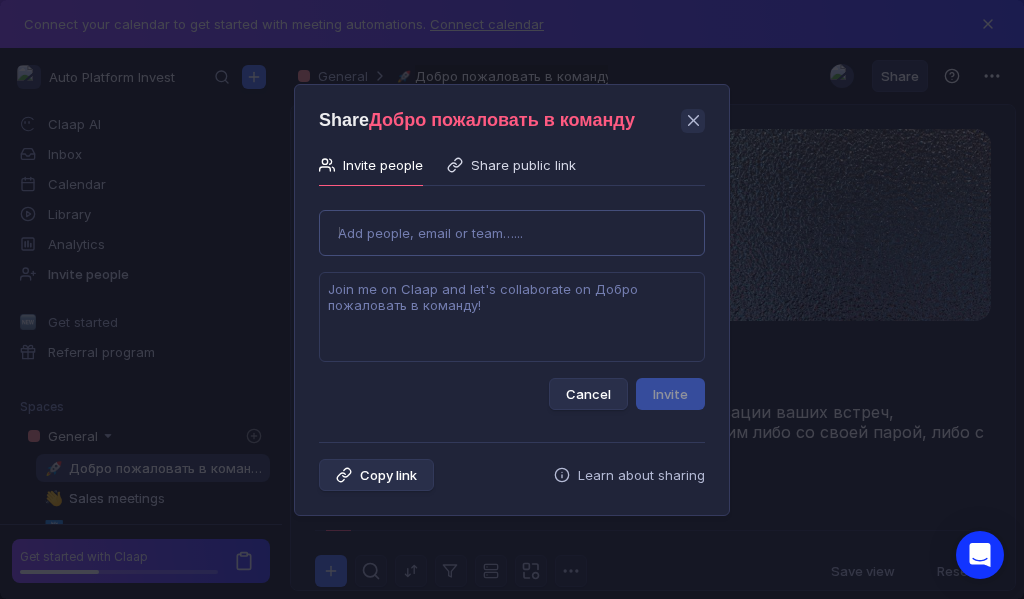 type on "[EMAIL]" 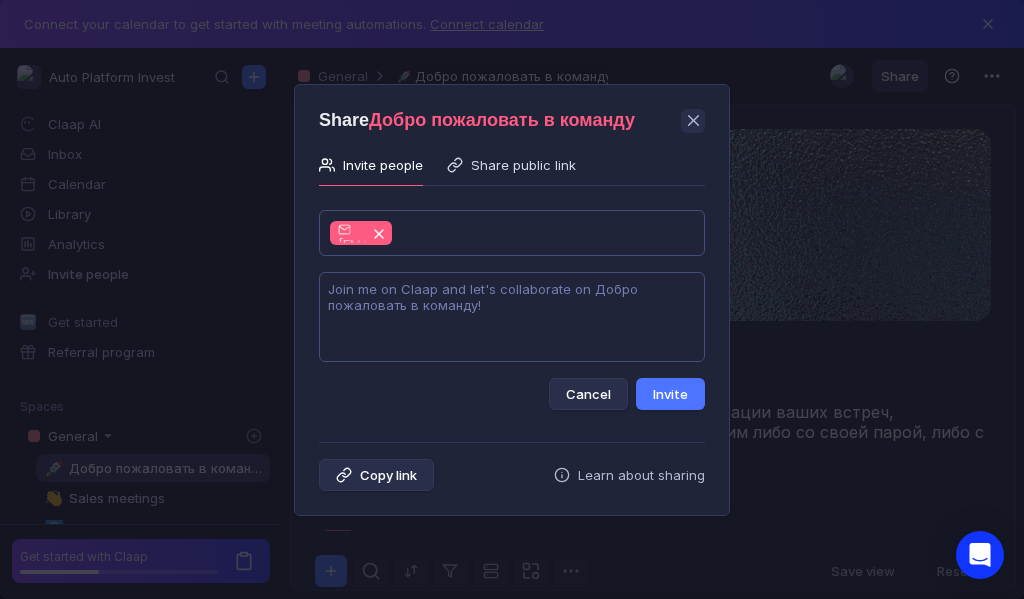 click at bounding box center (512, 317) 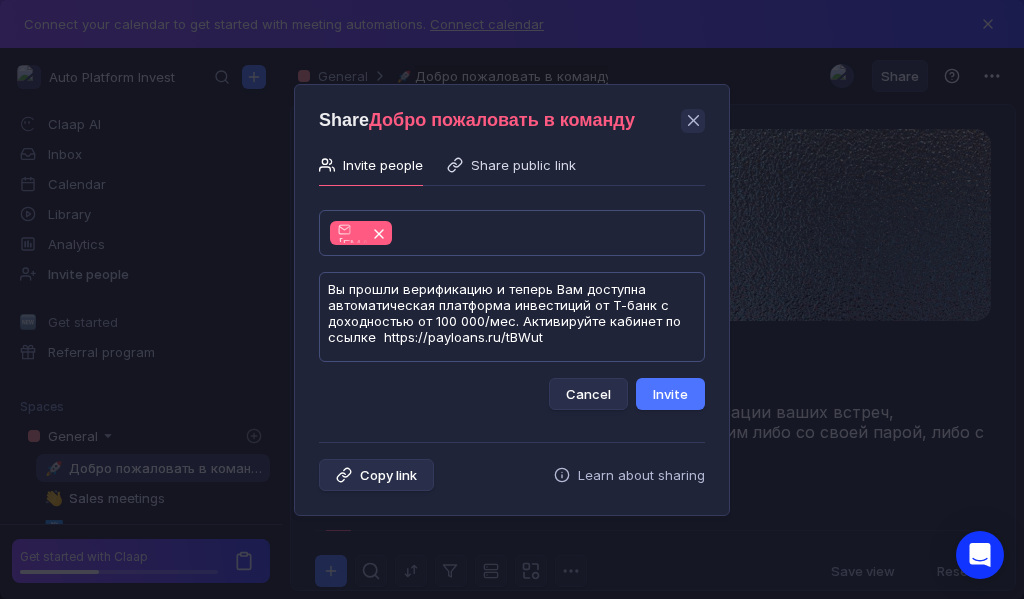 scroll, scrollTop: 1, scrollLeft: 0, axis: vertical 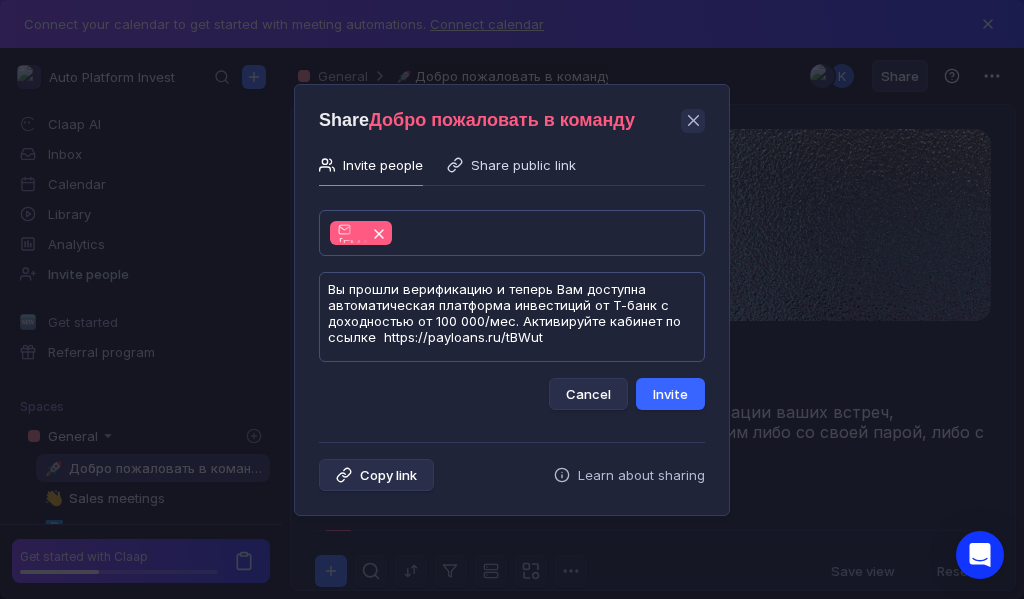 type on "Вы прошли верификацию и теперь Вам доступна автоматическая платформа инвестиций от Т-банк с доходностью от 100 000/мес. Активируйте кабинет по ссылке  https://payloans.ru/tBWut" 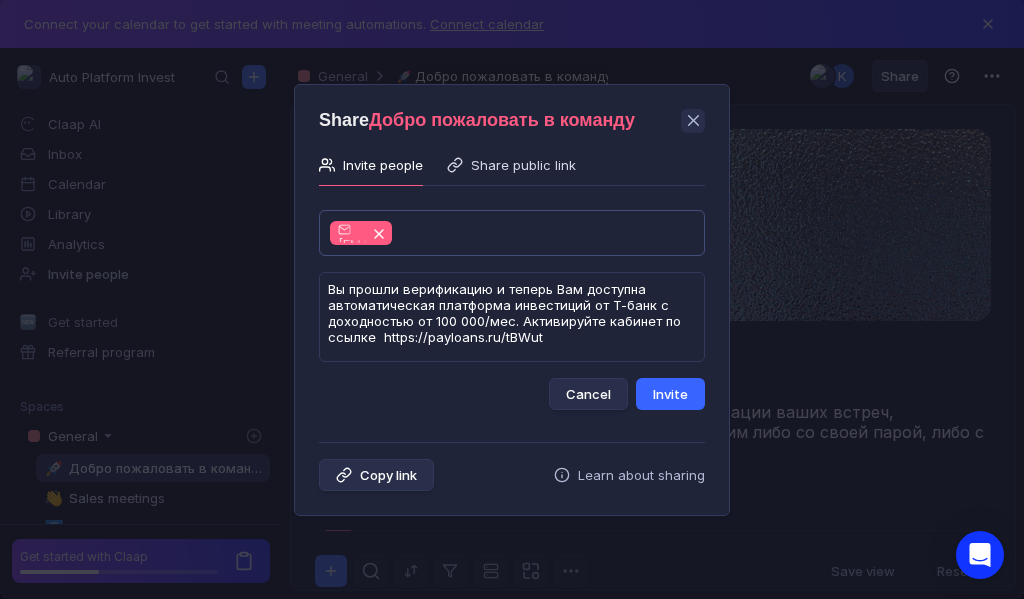 click on "Invite" at bounding box center (670, 394) 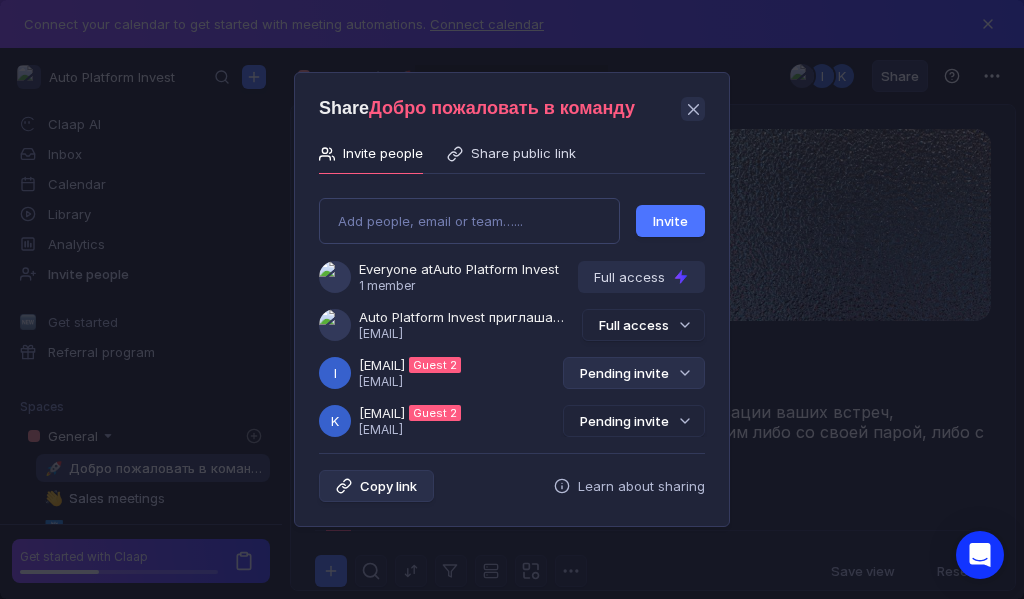 click on "Pending invite" at bounding box center [634, 373] 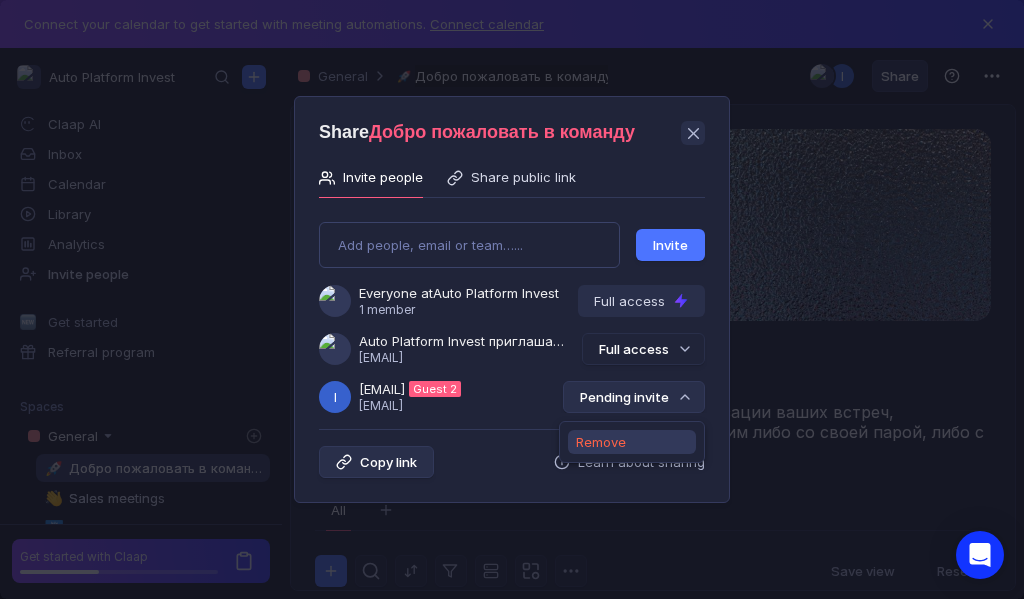 click on "Remove" at bounding box center [601, 442] 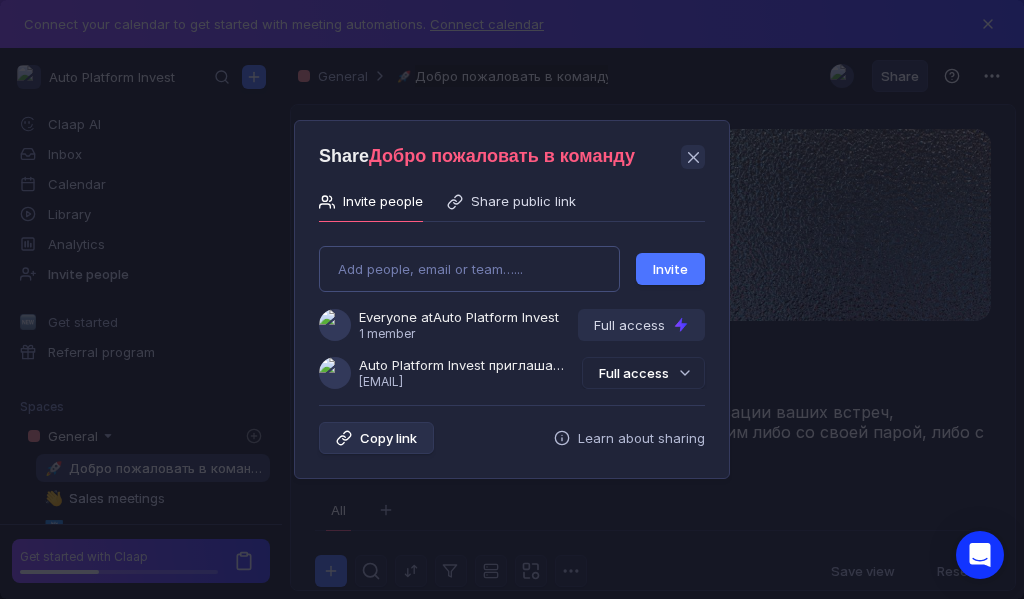 click on "Add people, email or team…... Invite Everyone at  Auto Platform Invest 1 member Full access Auto Platform Invest   приглашает Вас в команду [EMAIL] Full access" at bounding box center (512, 309) 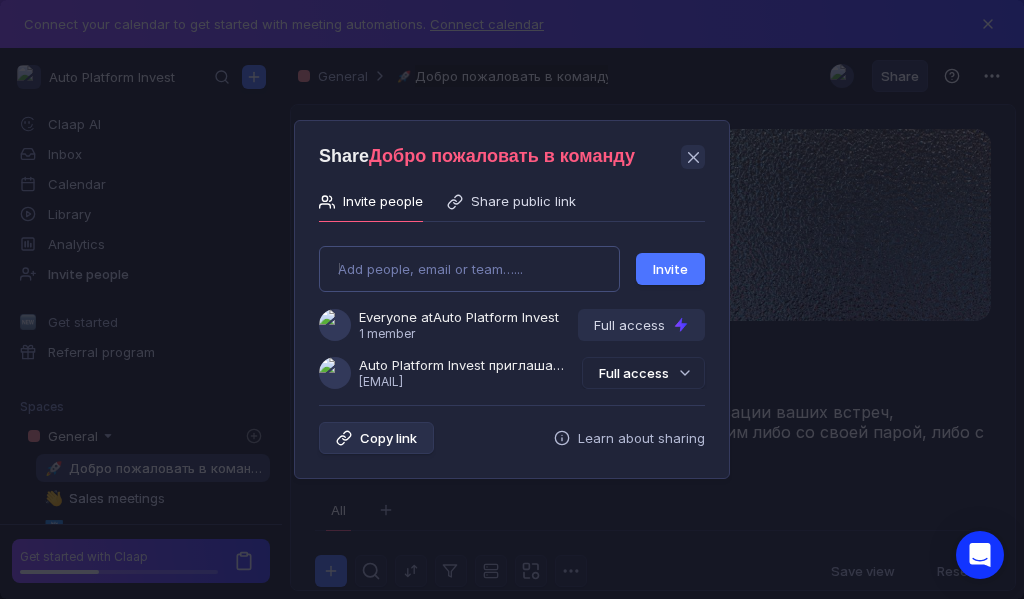 type on "[EMAIL]" 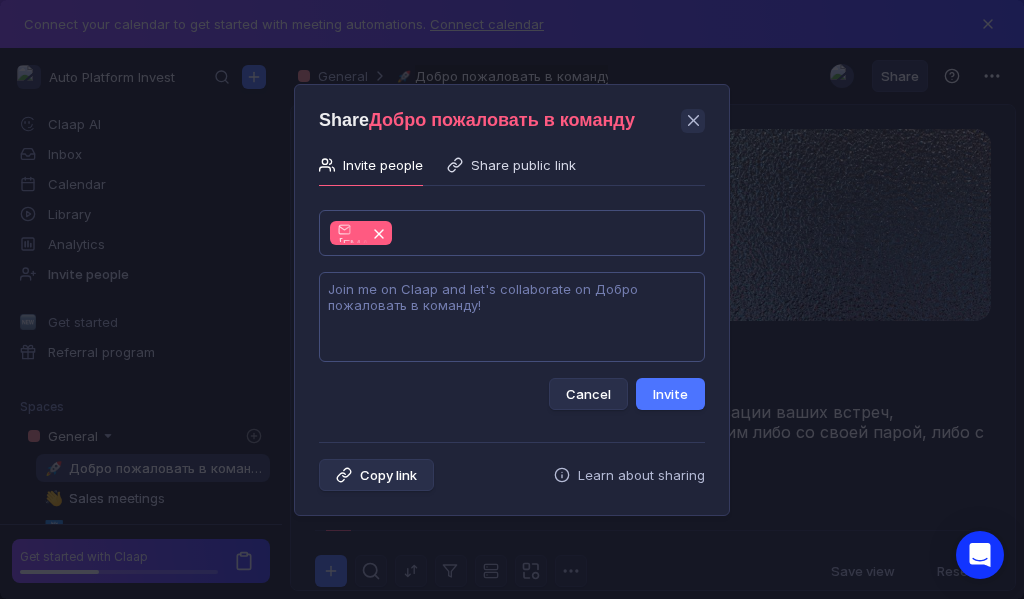 click at bounding box center (512, 317) 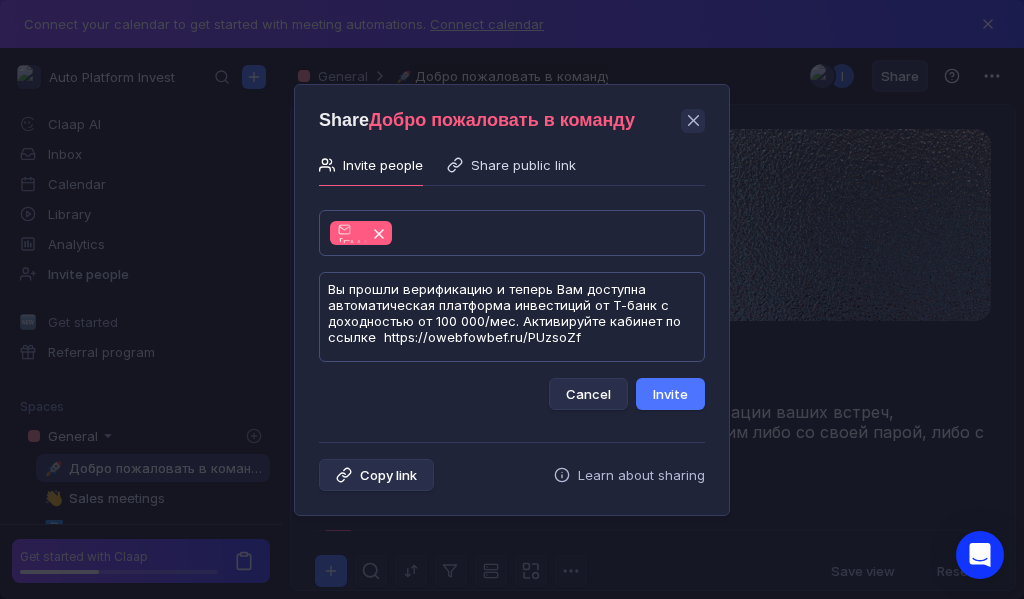 scroll, scrollTop: 1, scrollLeft: 0, axis: vertical 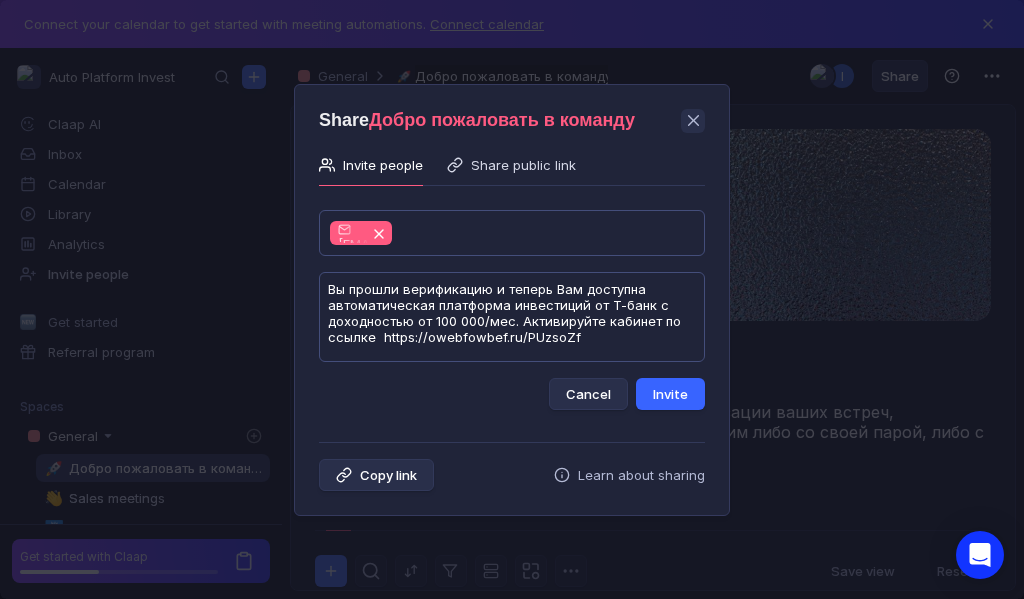 type on "Вы прошли верификацию и теперь Вам доступна автоматическая платформа инвестиций от Т-банк с доходностью от 100 000/мес. Активируйте кабинет по ссылке  https://owebfowbef.ru/PUzsoZf" 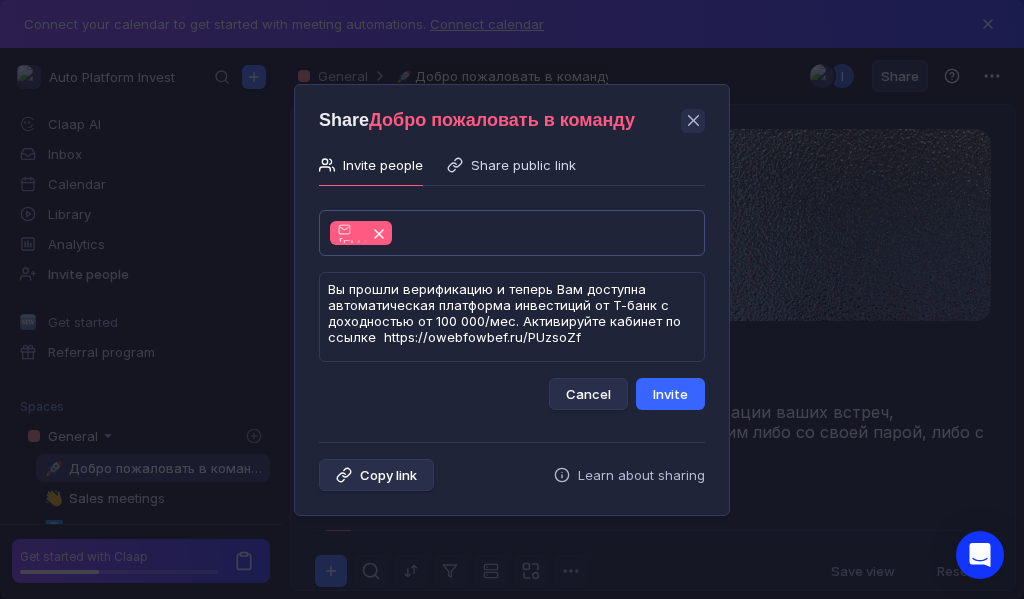 click on "Invite" at bounding box center (670, 394) 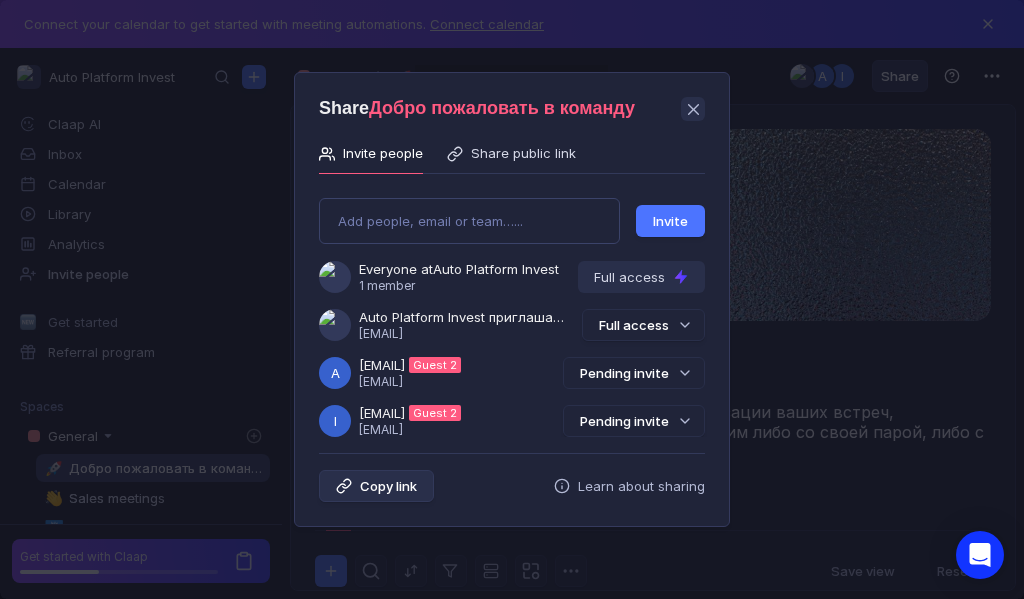 click on "Pending invite" at bounding box center (634, 373) 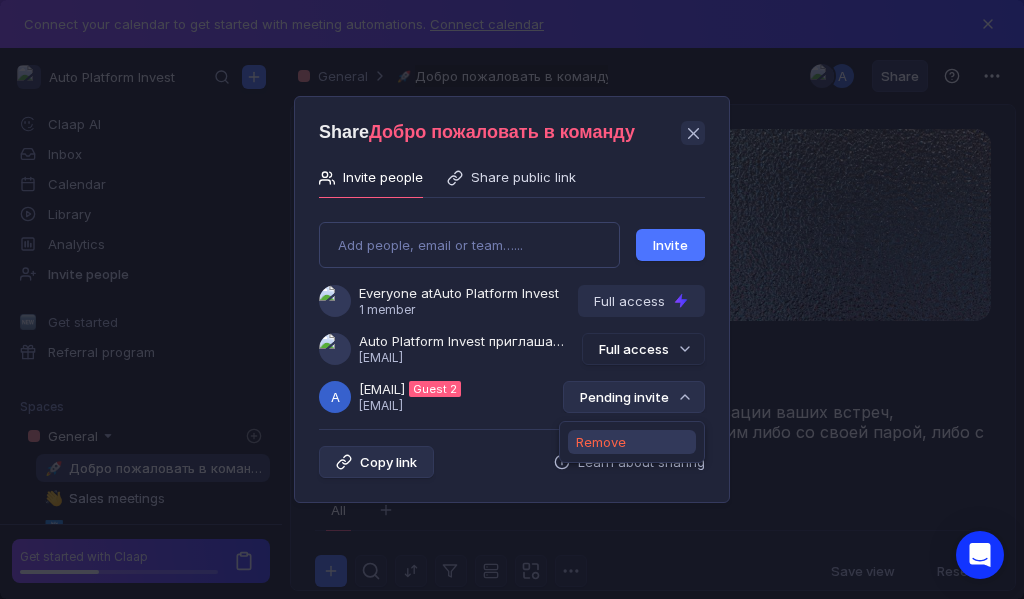 click on "Remove" at bounding box center (601, 442) 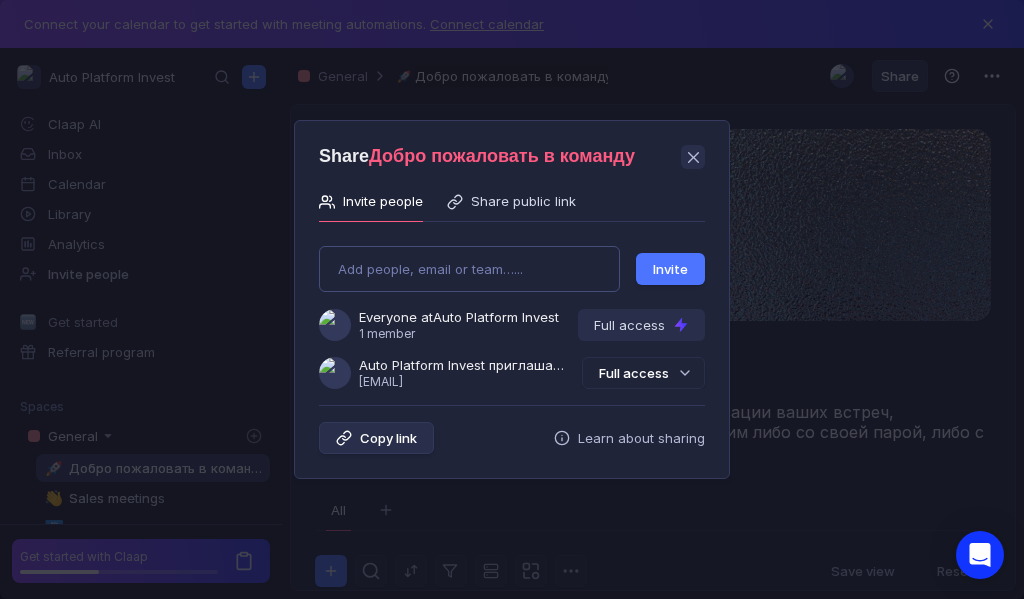 click on "Add people, email or team…... Invite Everyone at  Auto Platform Invest 1 member Full access Auto Platform Invest   приглашает Вас в команду [EMAIL] Full access" at bounding box center (512, 309) 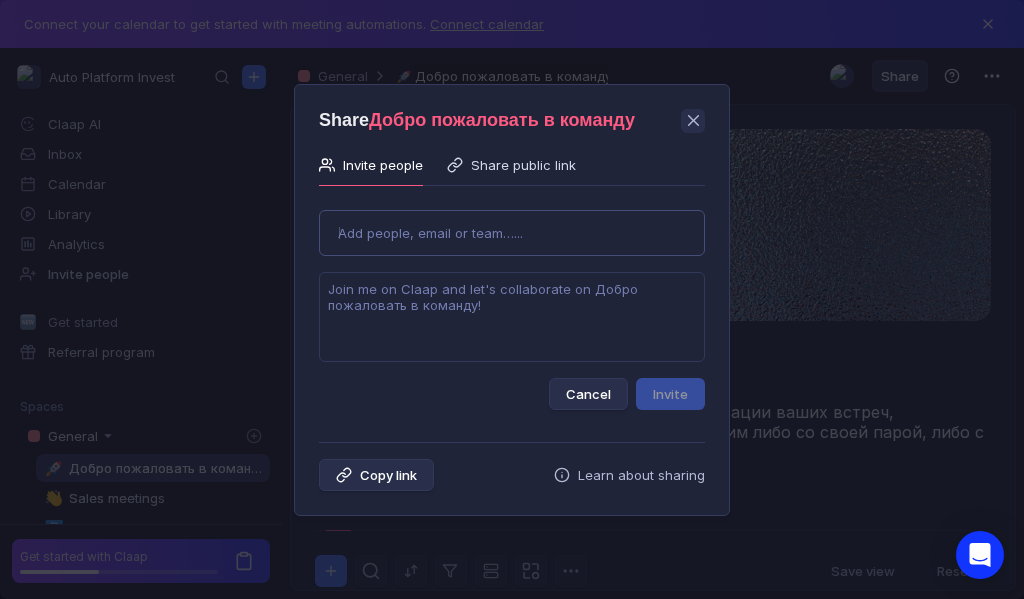 type on "[EMAIL]" 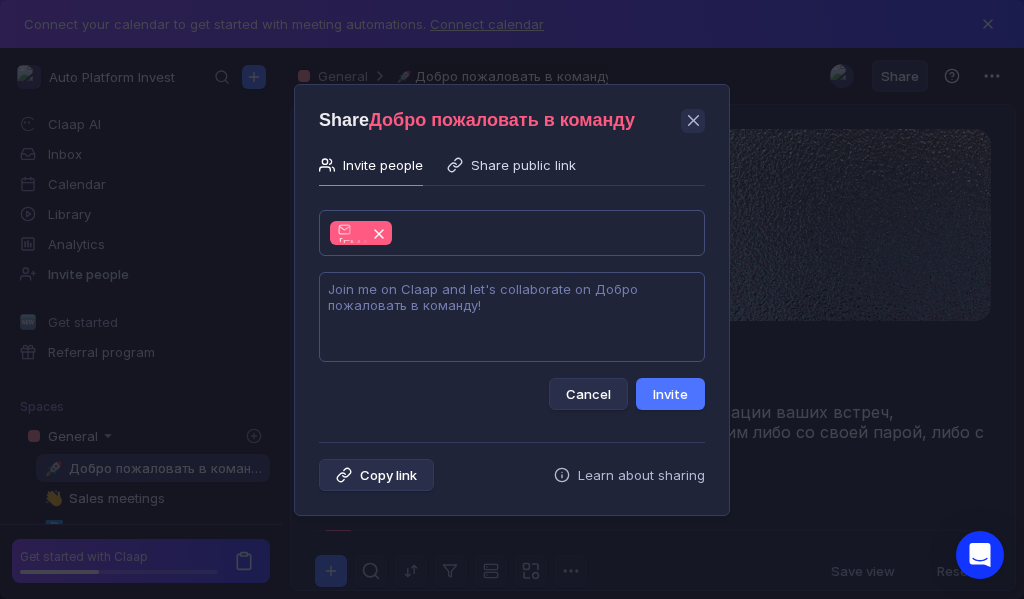click at bounding box center (512, 317) 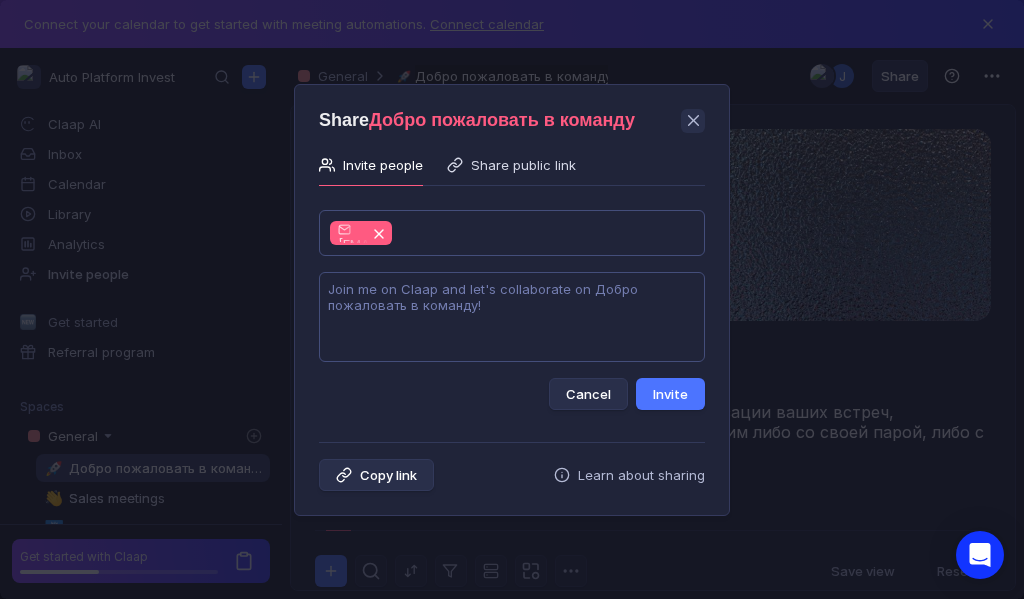 click at bounding box center [512, 317] 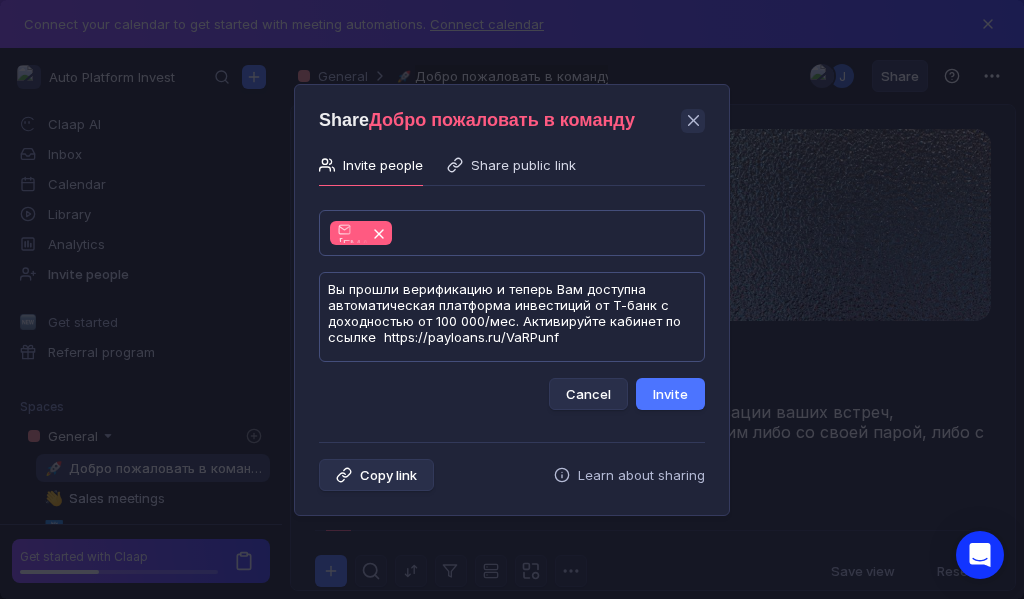 scroll, scrollTop: 1, scrollLeft: 0, axis: vertical 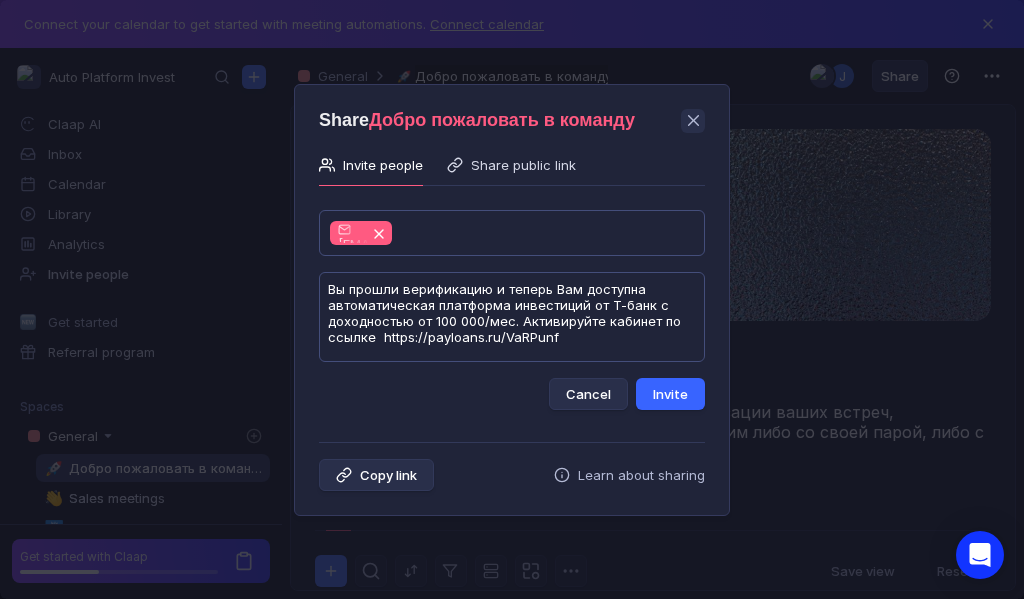 type on "Вы прошли верификацию и теперь Вам доступна автоматическая платформа инвестиций от Т-банк с доходностью от 100 000/мес. Активируйте кабинет по ссылке  https://payloans.ru/VaRPunf" 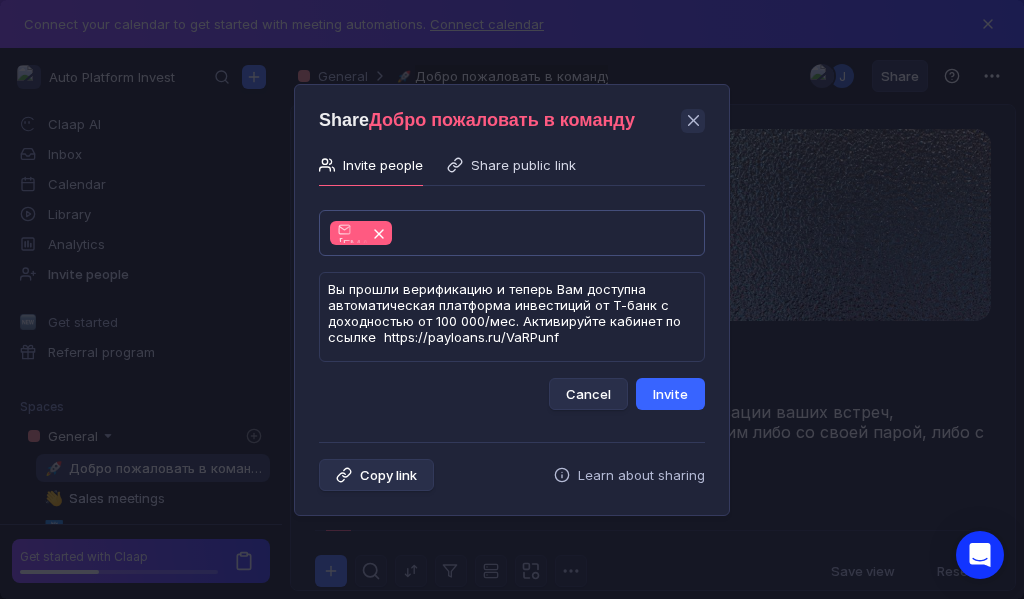 click on "Invite" at bounding box center (670, 394) 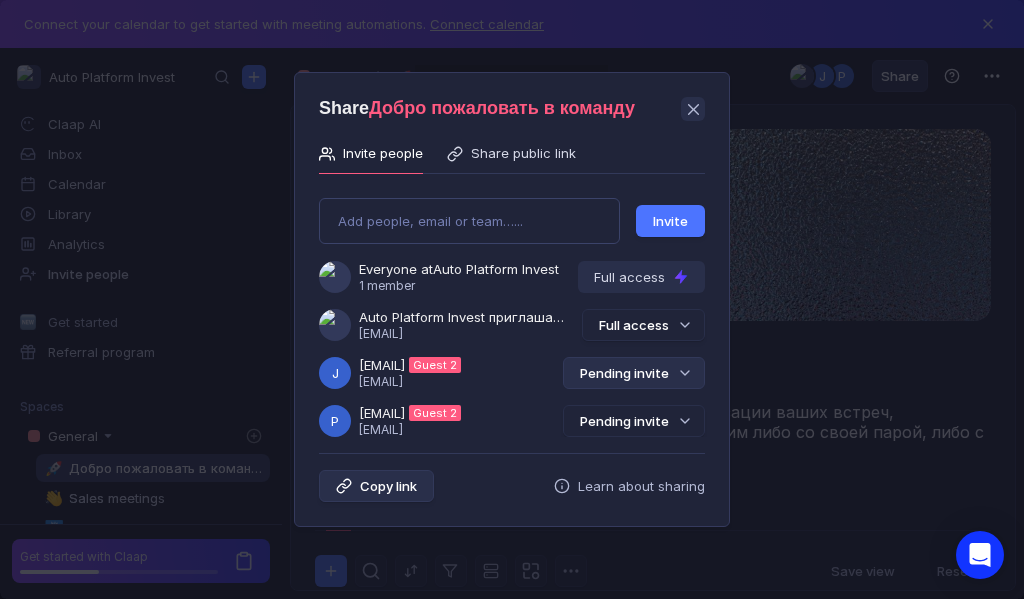 click on "Pending invite" at bounding box center [634, 373] 